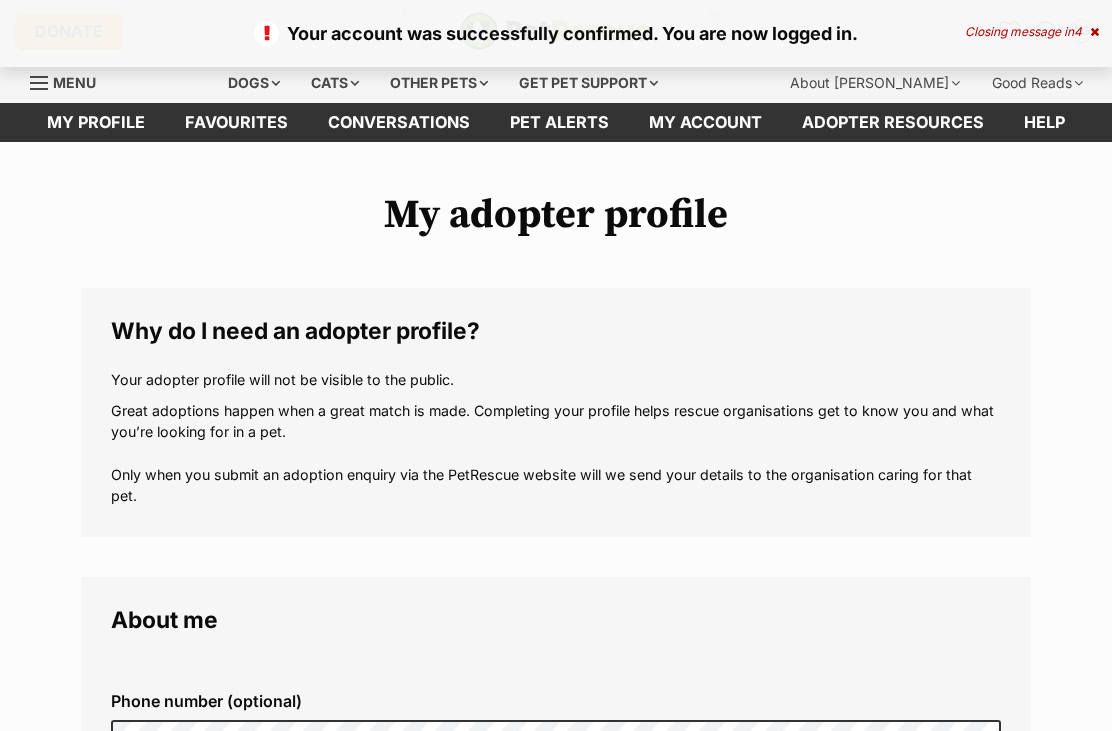 scroll, scrollTop: 0, scrollLeft: 0, axis: both 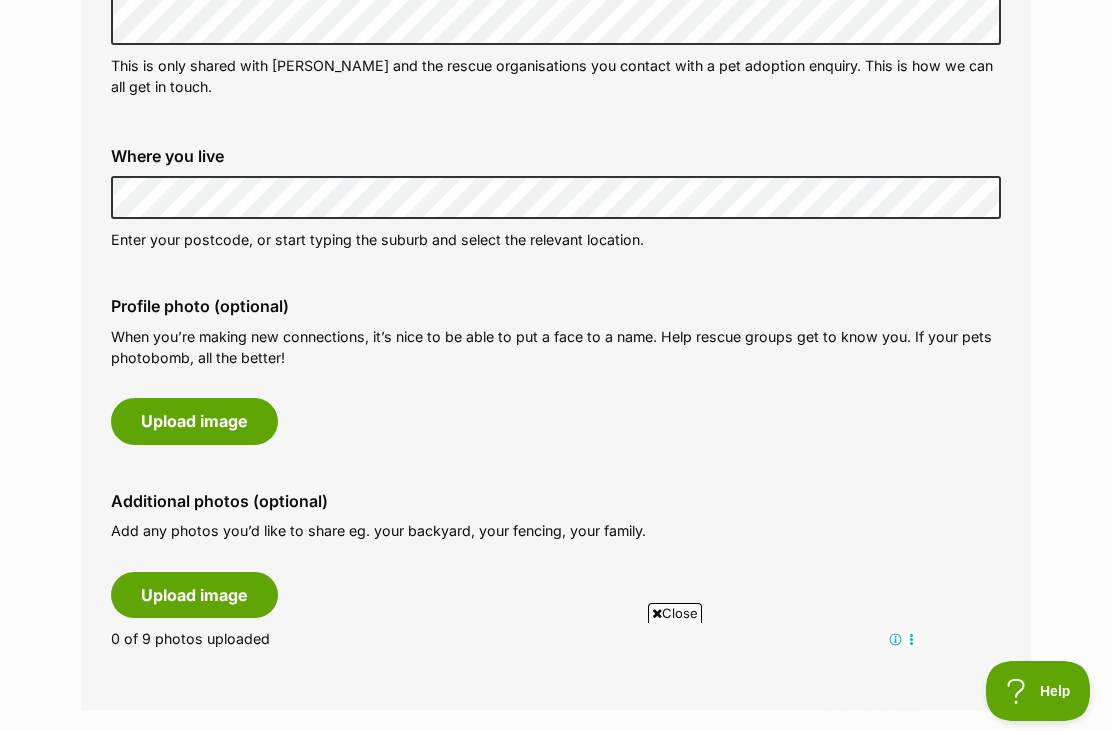 click on "Close" at bounding box center [675, 613] 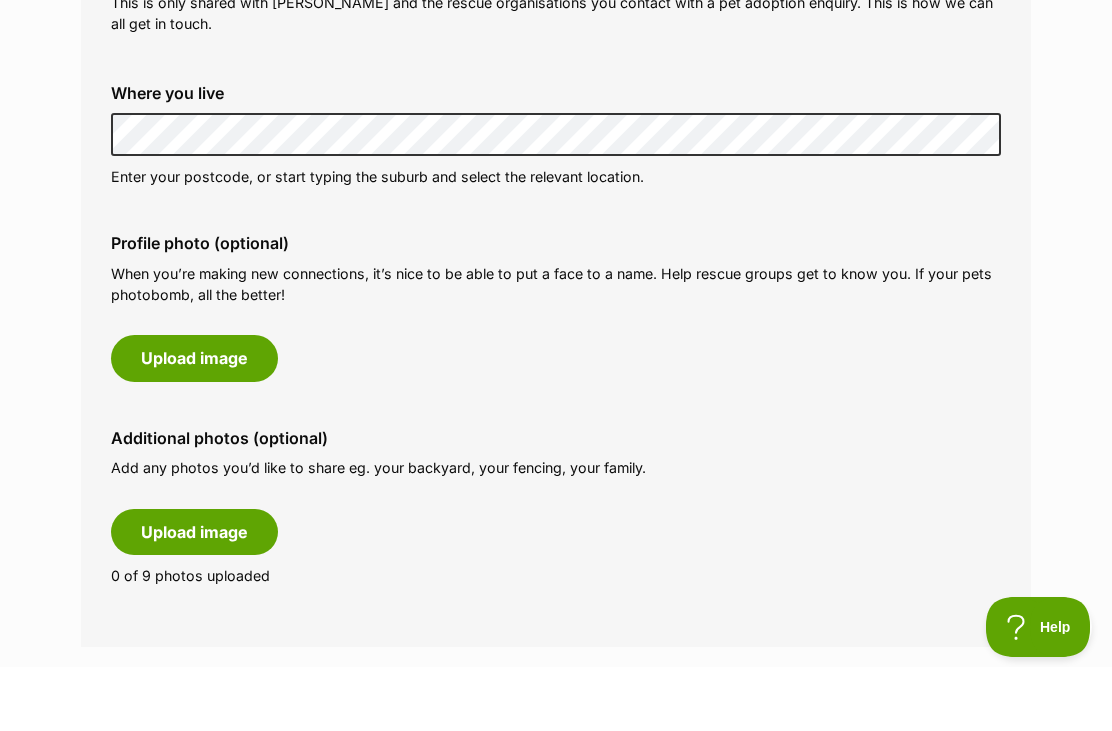 scroll, scrollTop: 787, scrollLeft: 0, axis: vertical 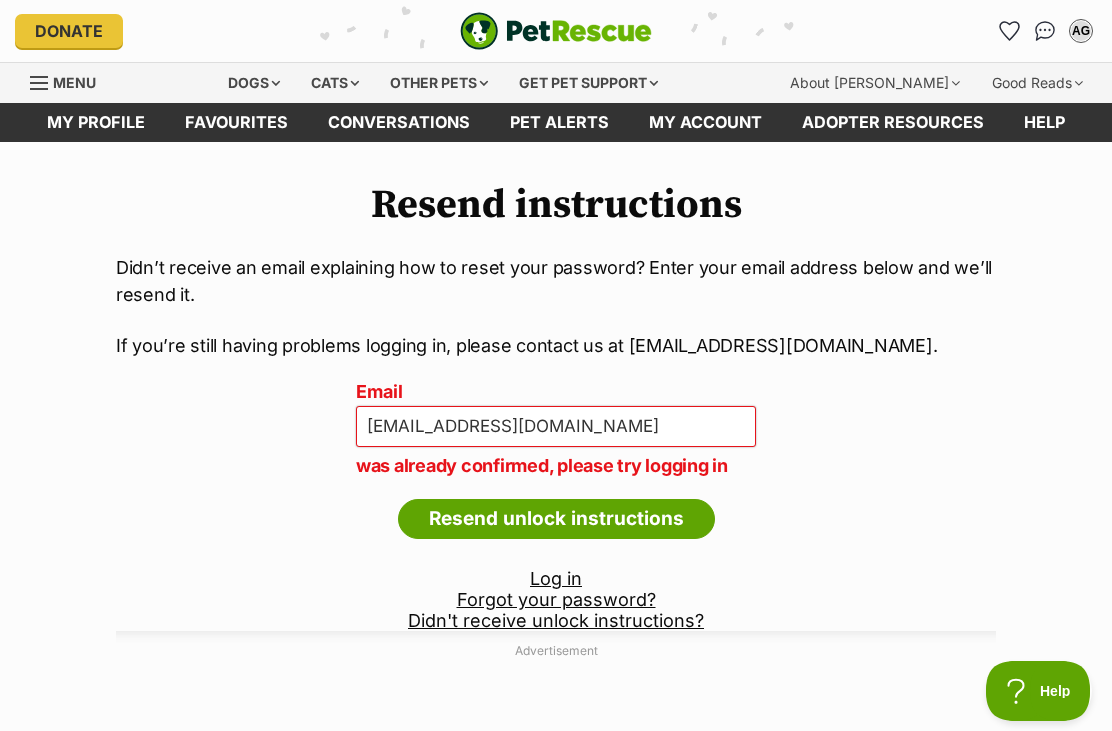 click on "Resend unlock instructions" at bounding box center (556, 519) 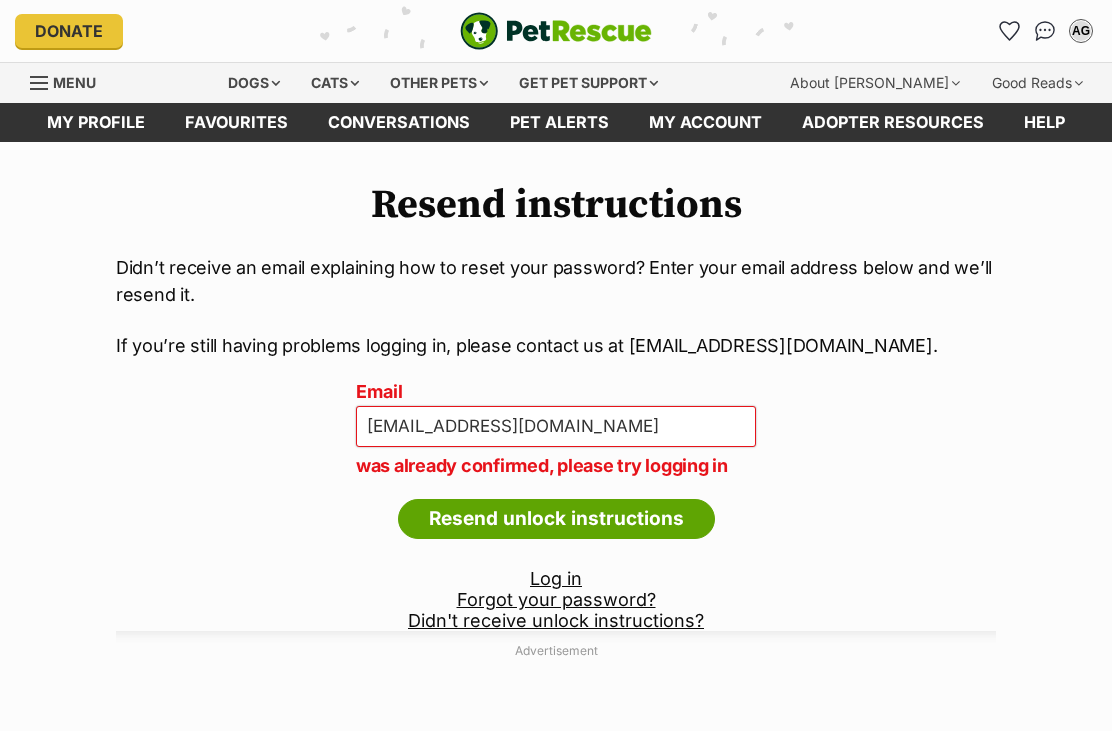 scroll, scrollTop: 0, scrollLeft: 0, axis: both 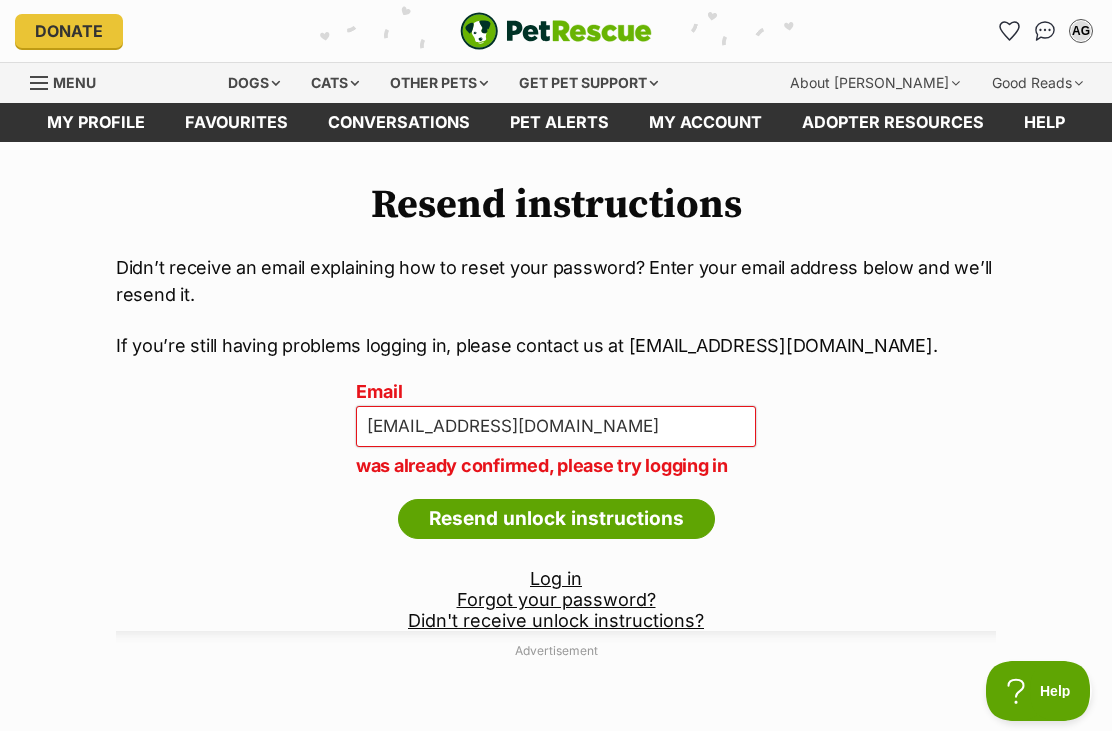 click on "Resend unlock instructions" at bounding box center (556, 519) 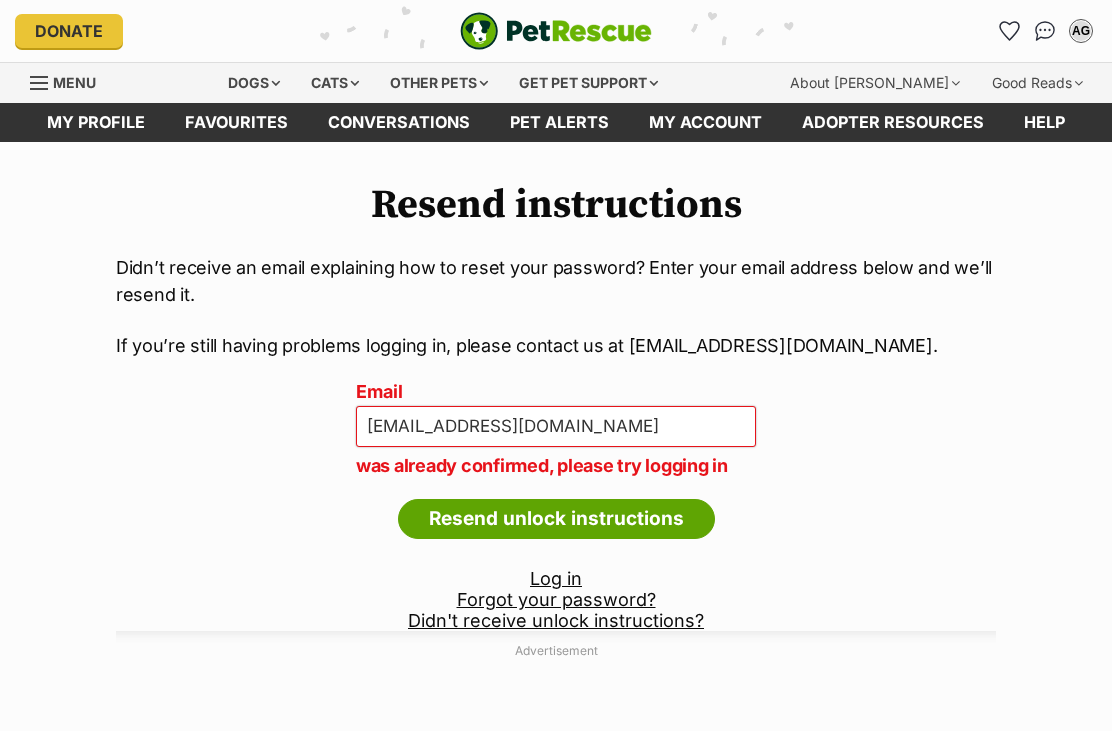 scroll, scrollTop: 0, scrollLeft: 0, axis: both 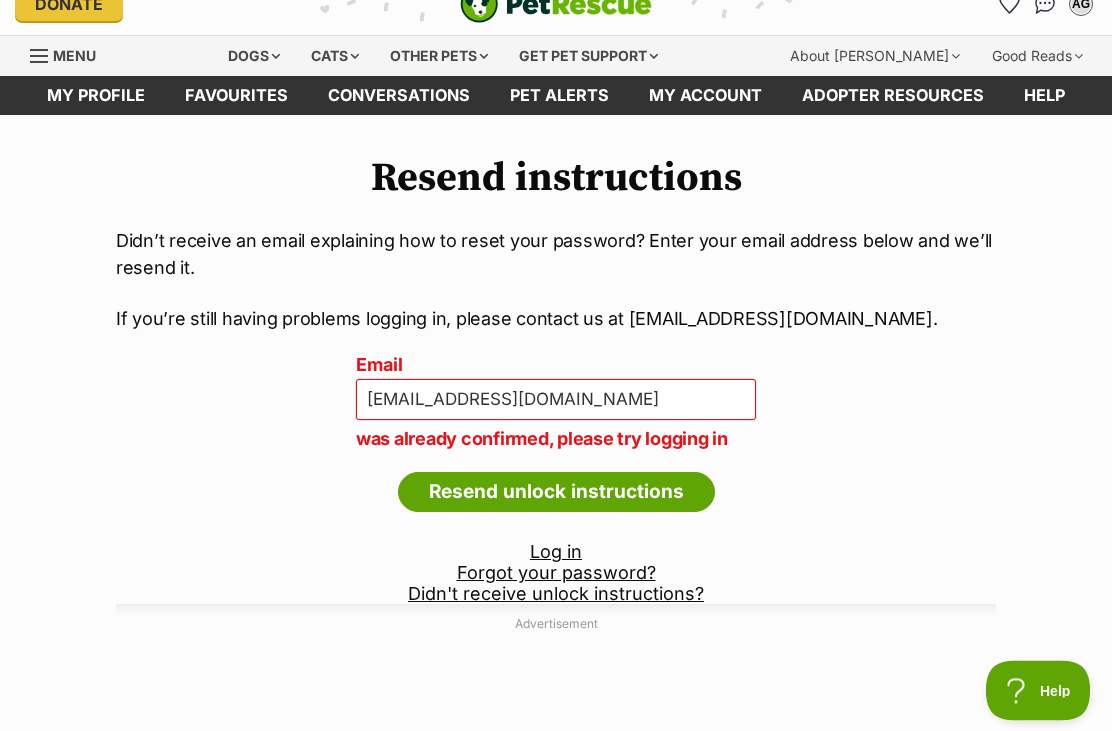click on "Forgot your password?" at bounding box center (556, 573) 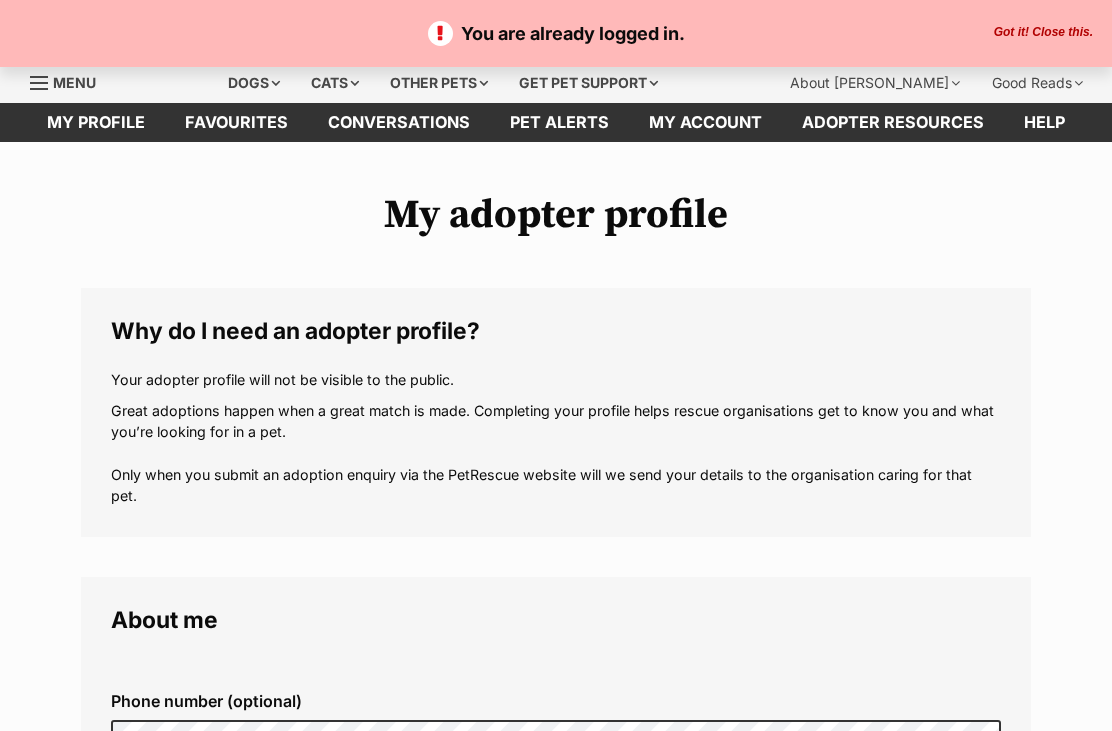 scroll, scrollTop: 0, scrollLeft: 0, axis: both 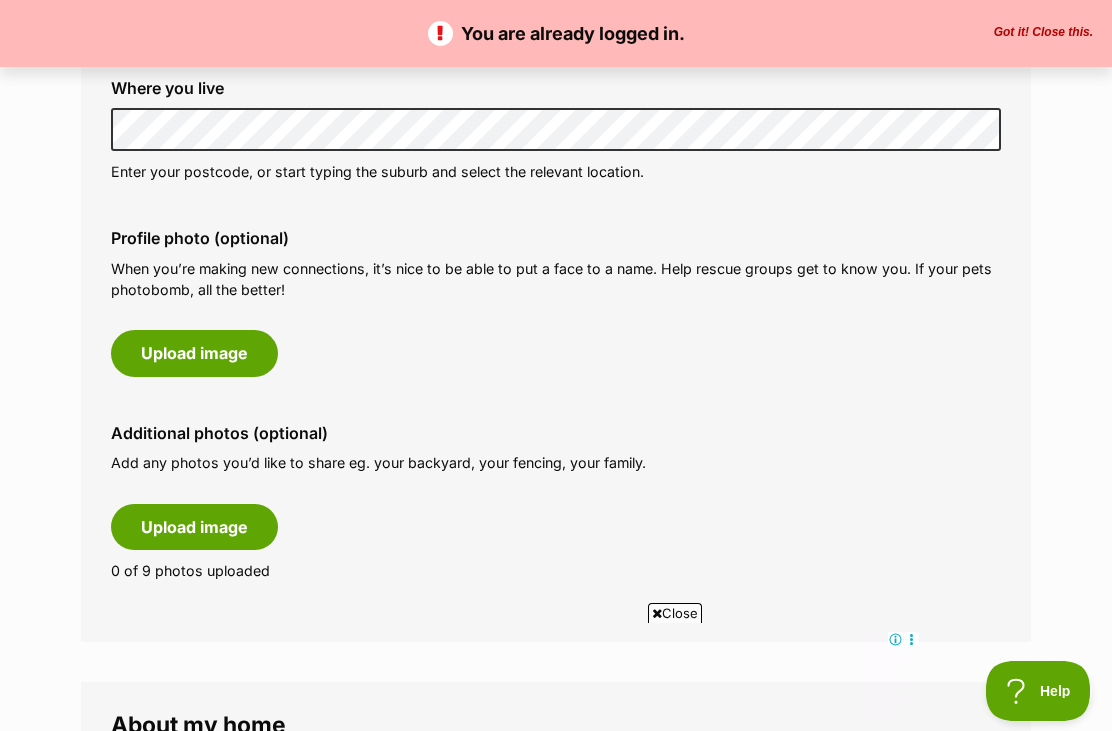 click on "Upload image" at bounding box center (194, 353) 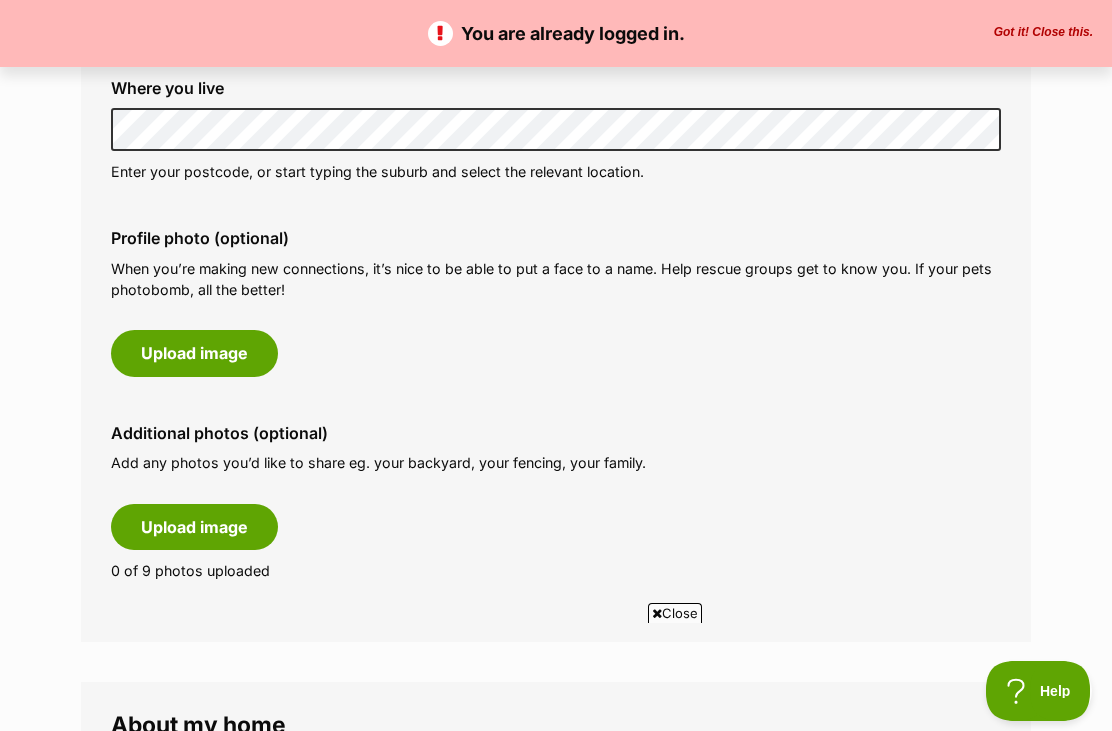 scroll, scrollTop: 0, scrollLeft: 0, axis: both 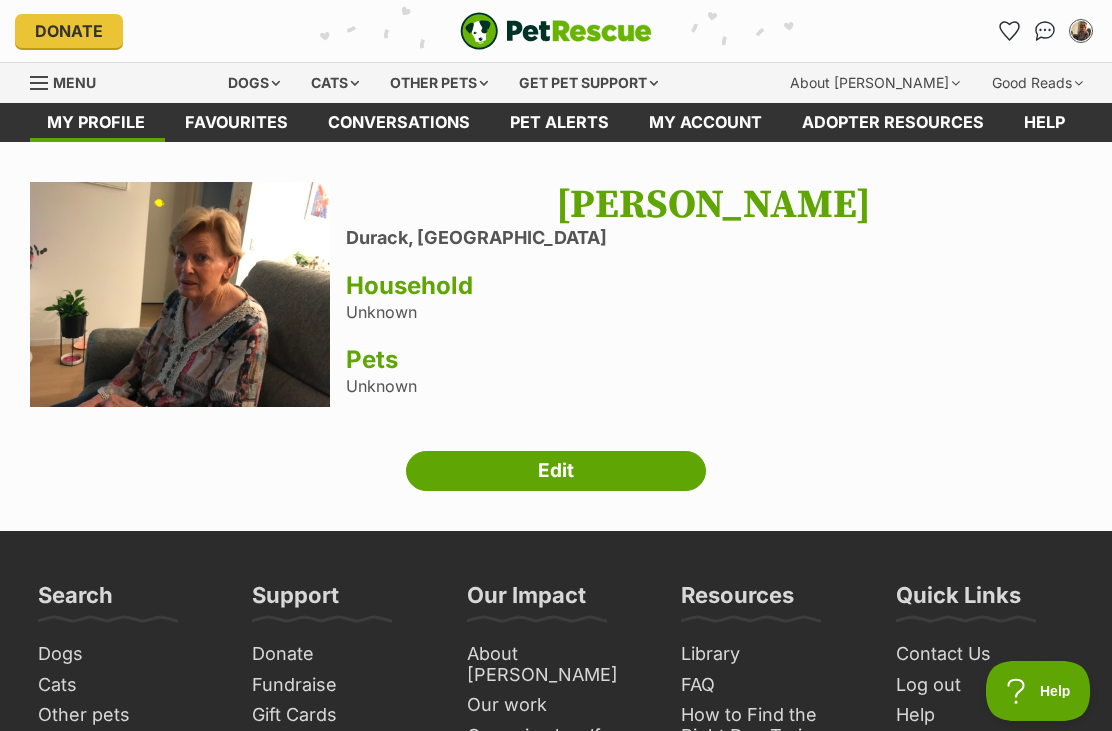 click on "Edit" at bounding box center [556, 471] 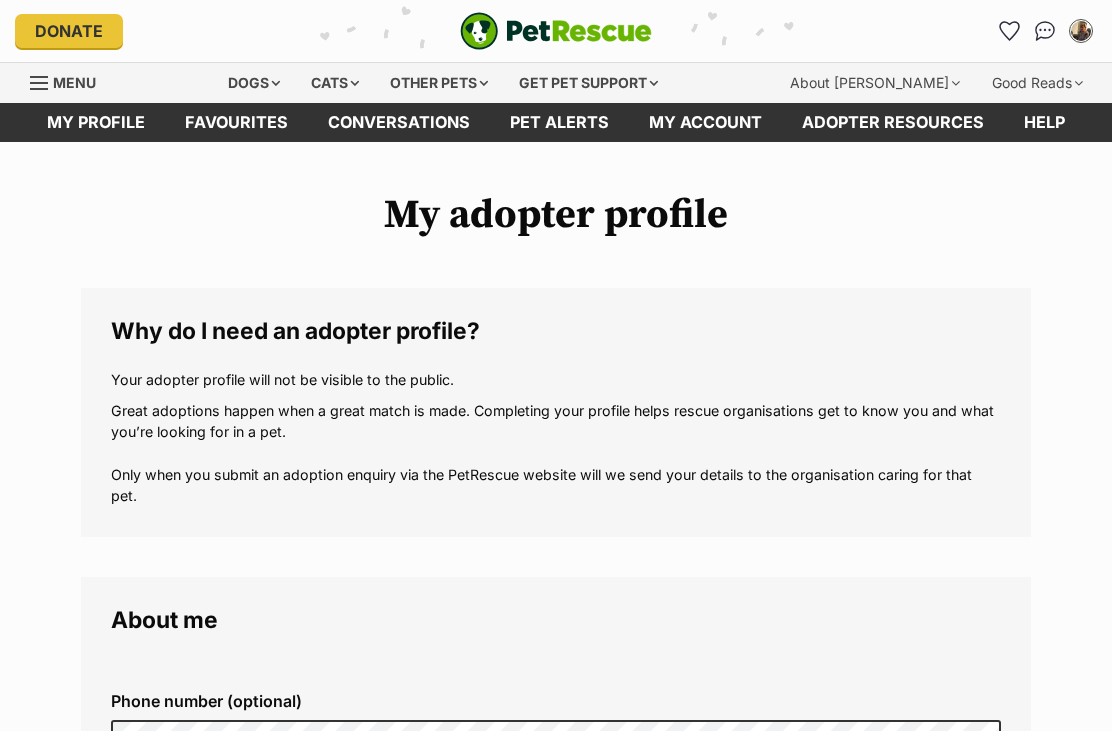scroll, scrollTop: 0, scrollLeft: 0, axis: both 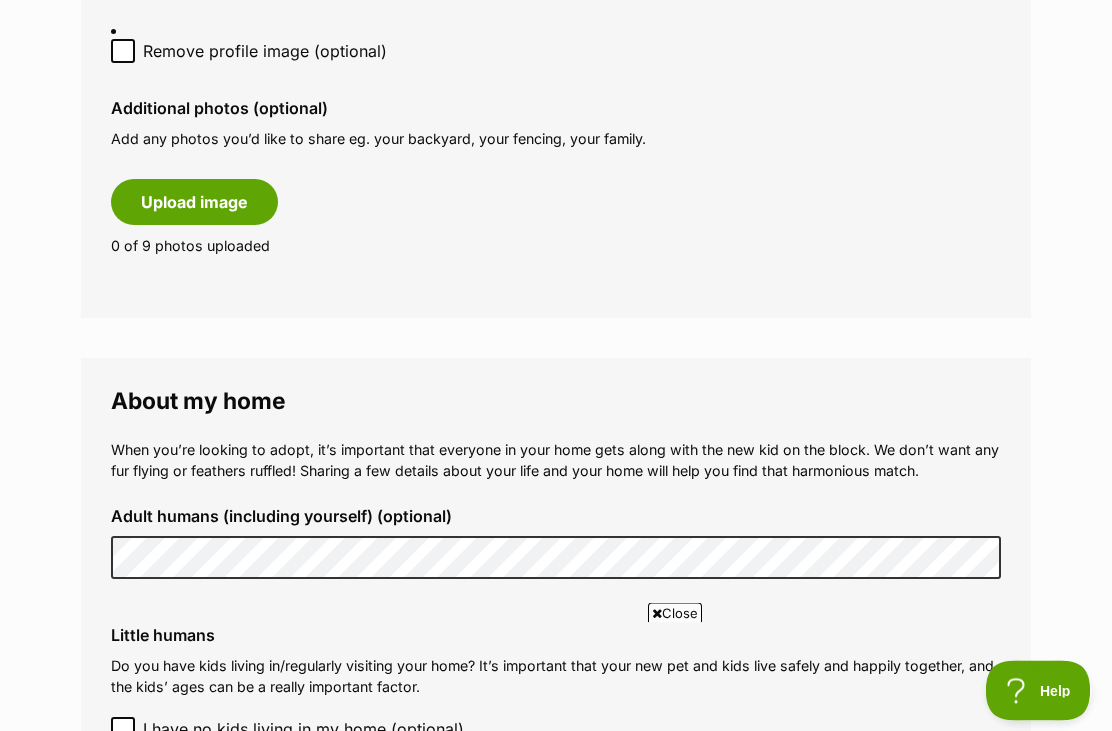 click on "Upload image" at bounding box center [194, 203] 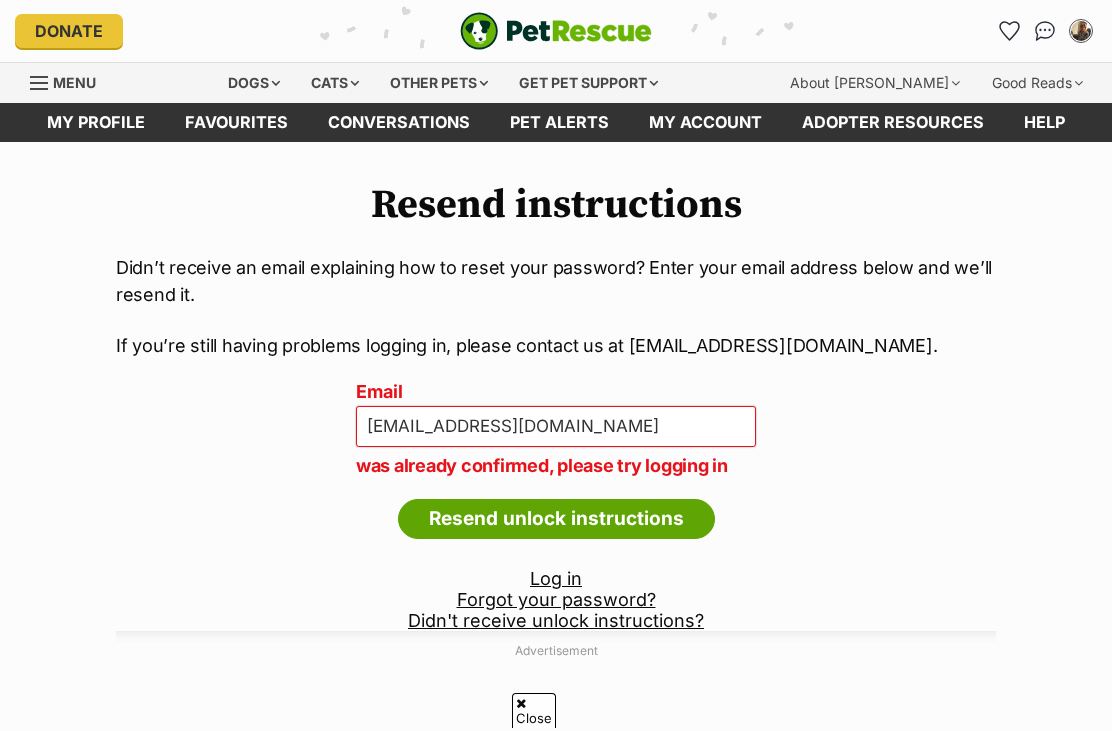 scroll, scrollTop: 141, scrollLeft: 0, axis: vertical 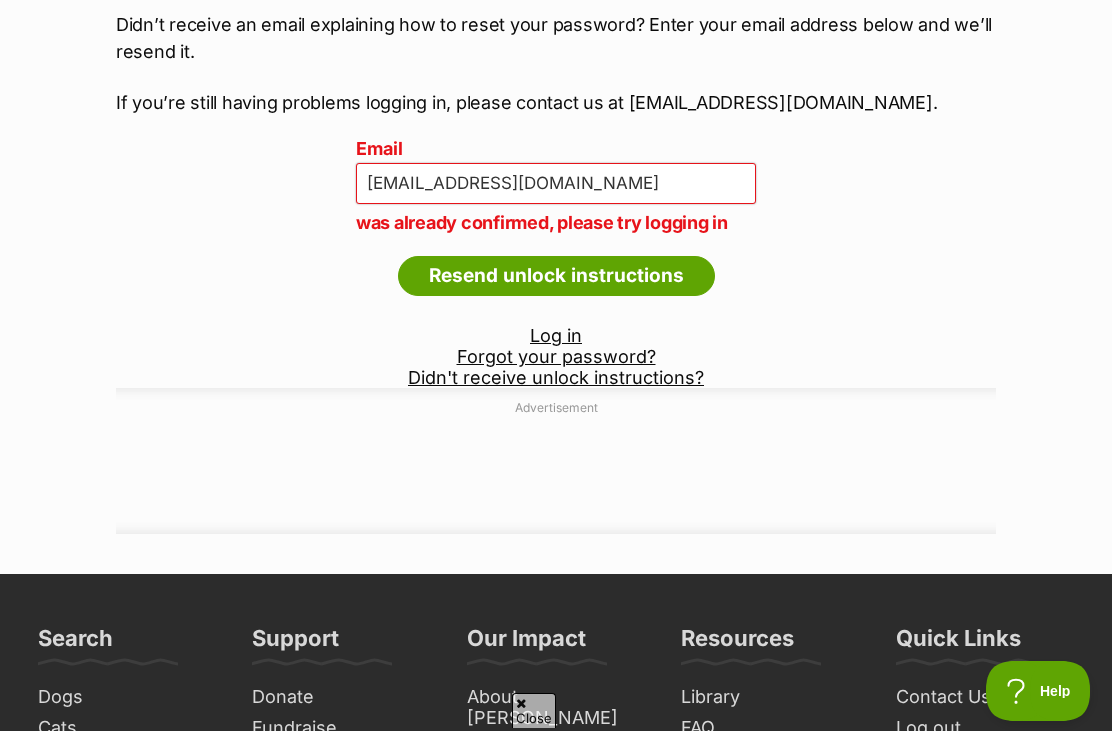 click on "Forgot your password?" at bounding box center [556, 356] 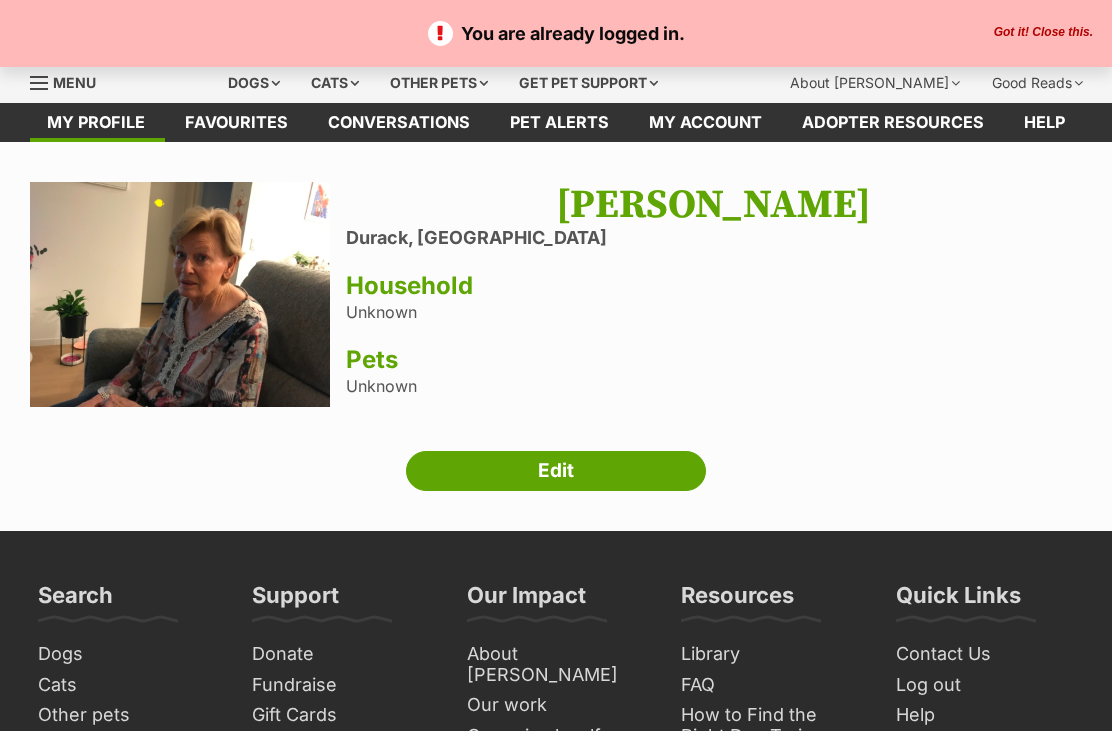 scroll, scrollTop: 0, scrollLeft: 0, axis: both 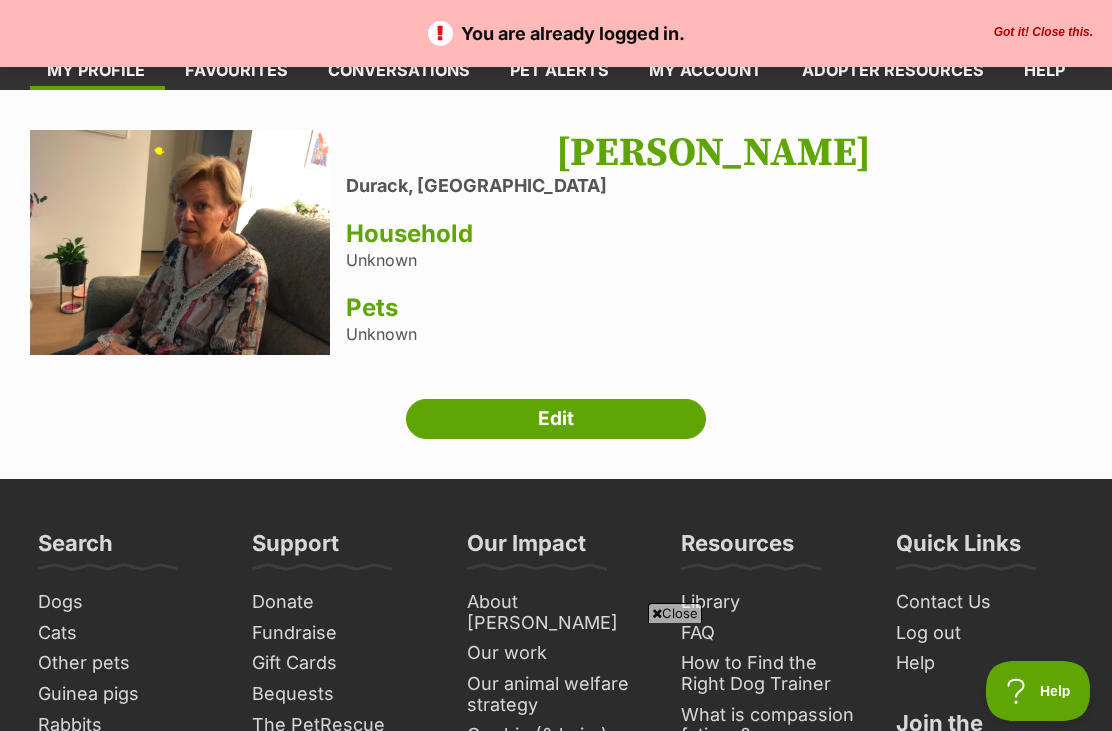 click on "Household" at bounding box center (714, 234) 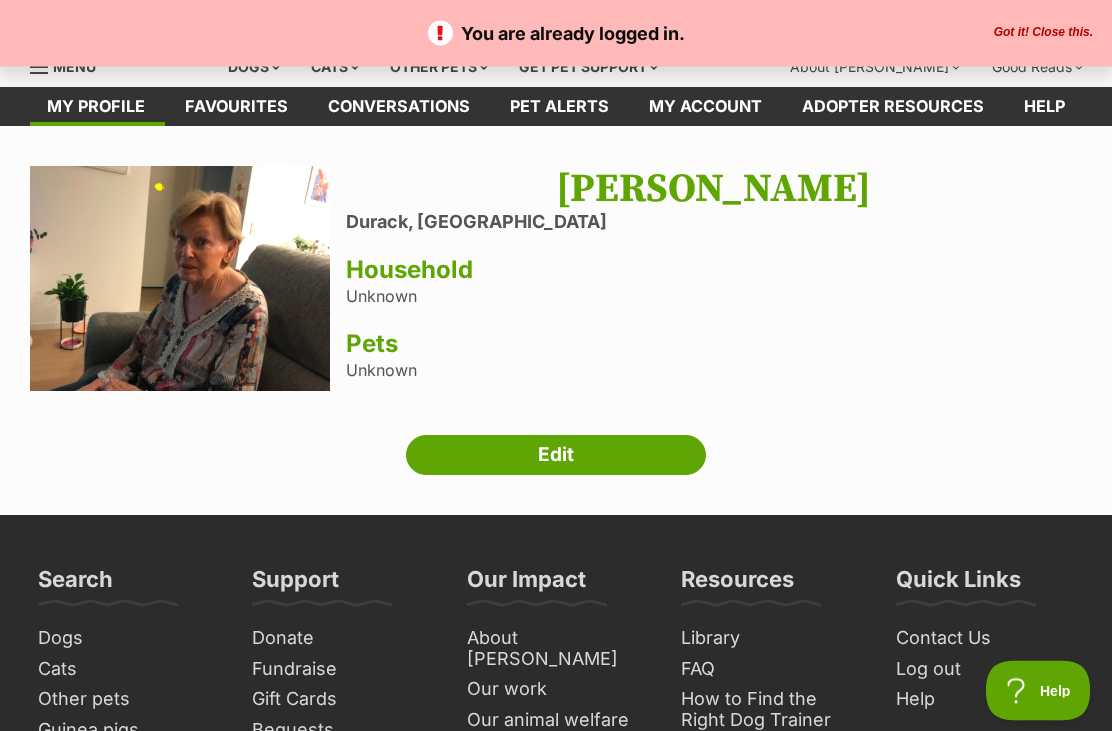 scroll, scrollTop: 16, scrollLeft: 0, axis: vertical 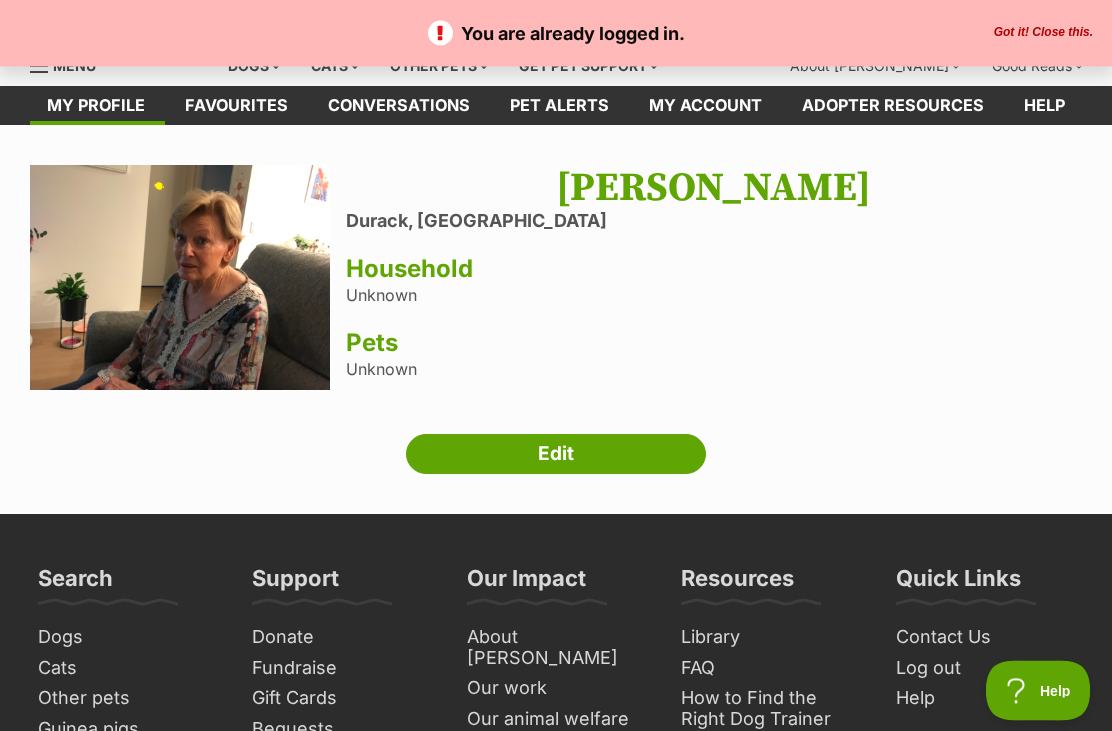 click on "Edit" at bounding box center (556, 455) 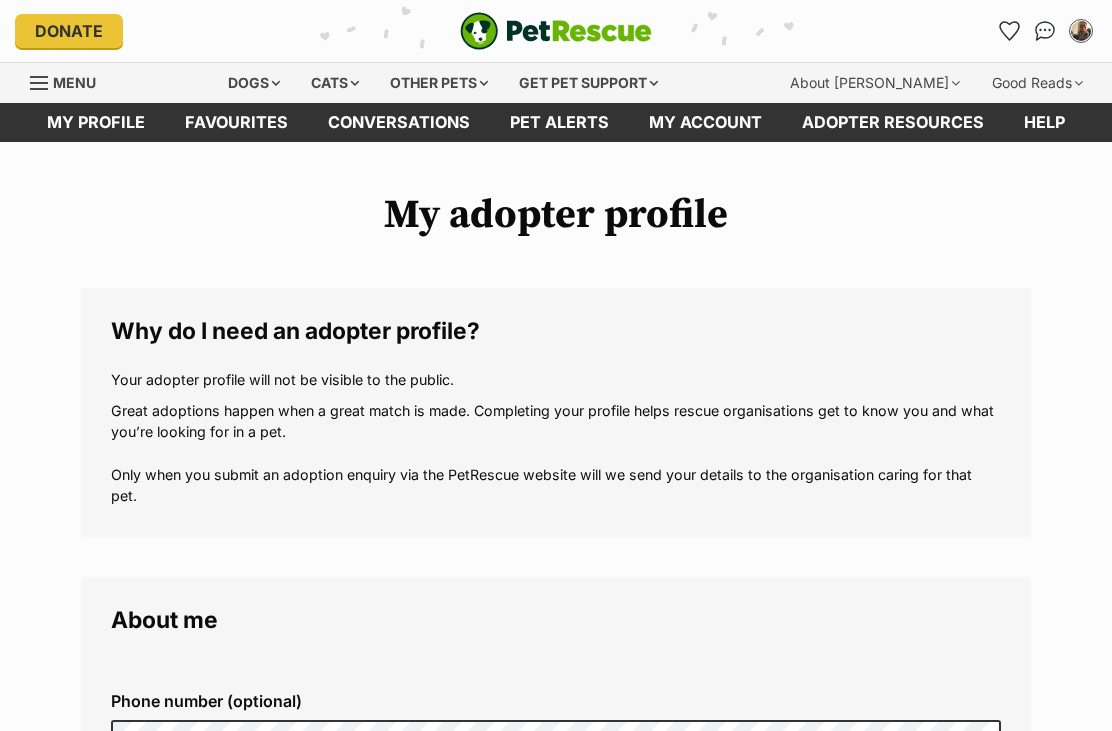 scroll, scrollTop: 0, scrollLeft: 0, axis: both 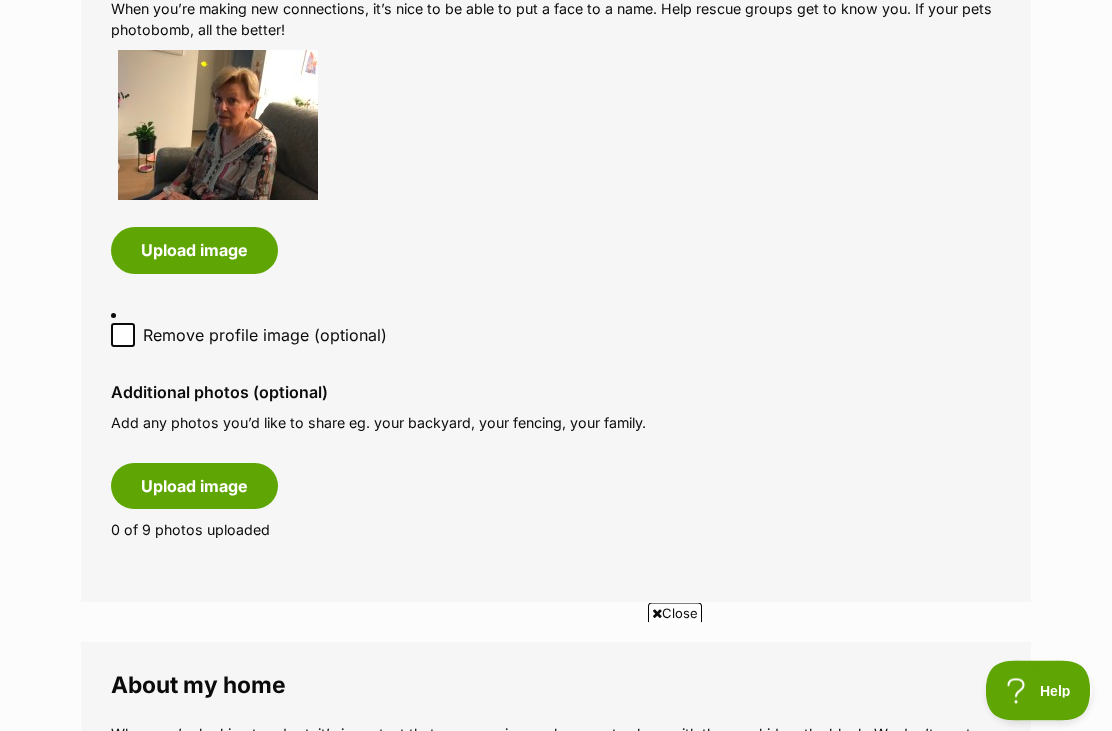 click on "Upload image" at bounding box center [194, 487] 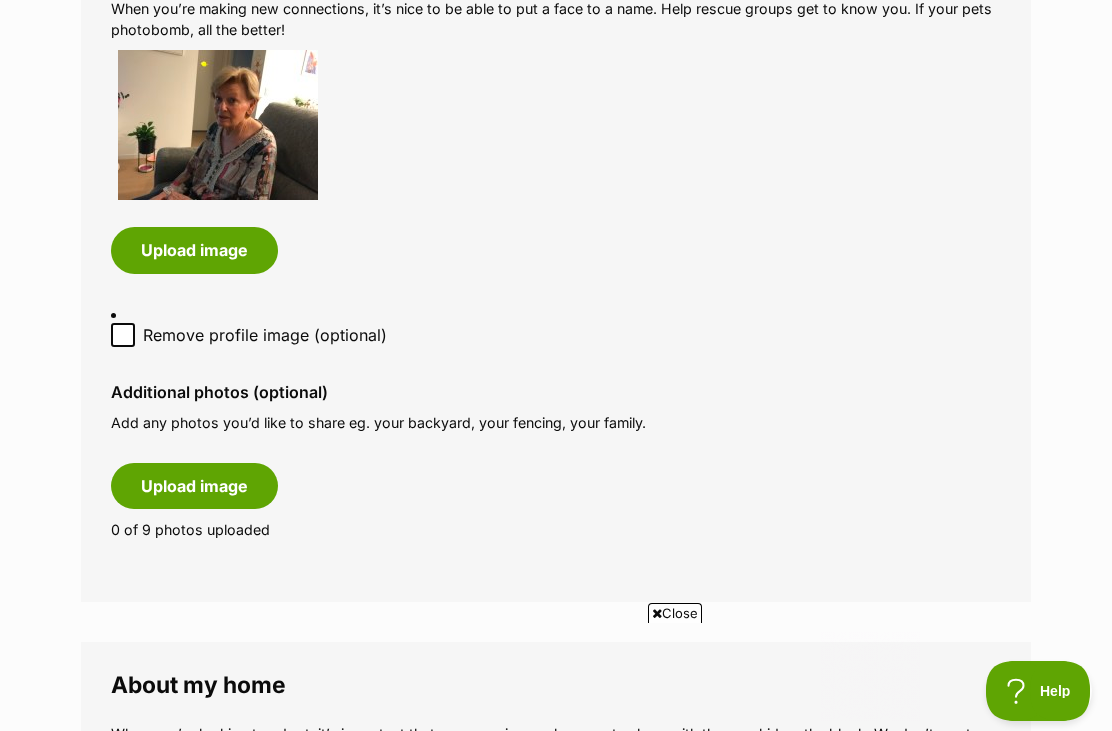 scroll, scrollTop: 0, scrollLeft: 0, axis: both 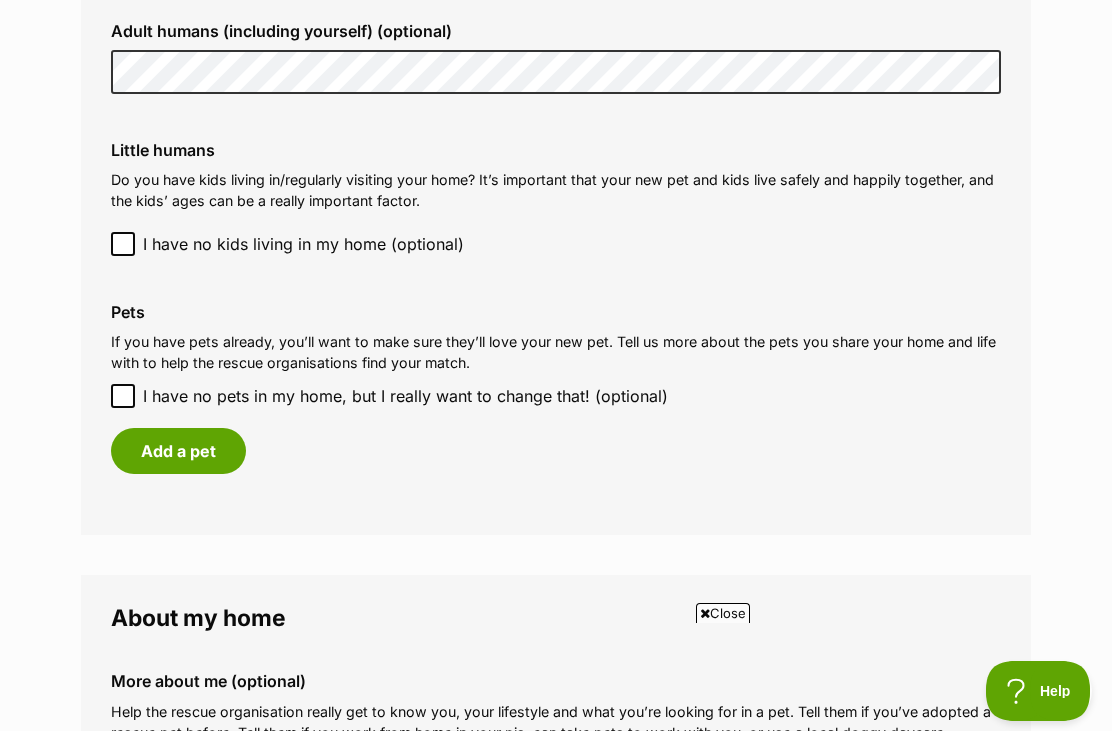 click on "I have no pets in my home, but I really want to change that! (optional)" at bounding box center [123, 396] 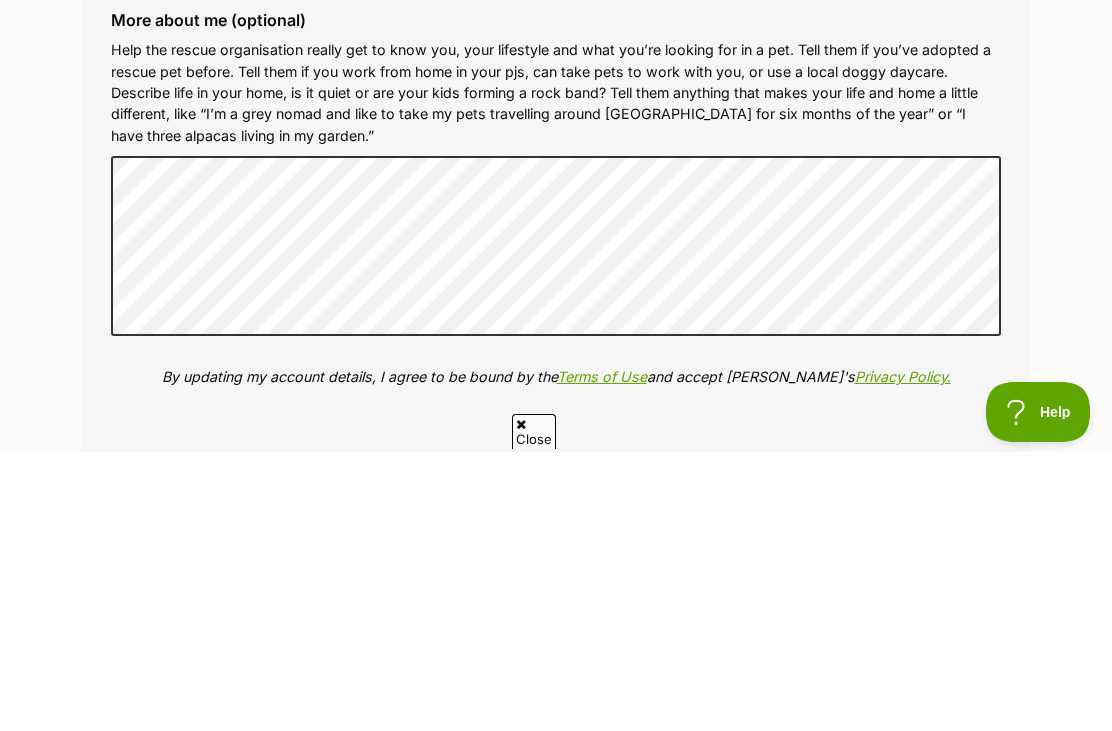 scroll, scrollTop: 0, scrollLeft: 0, axis: both 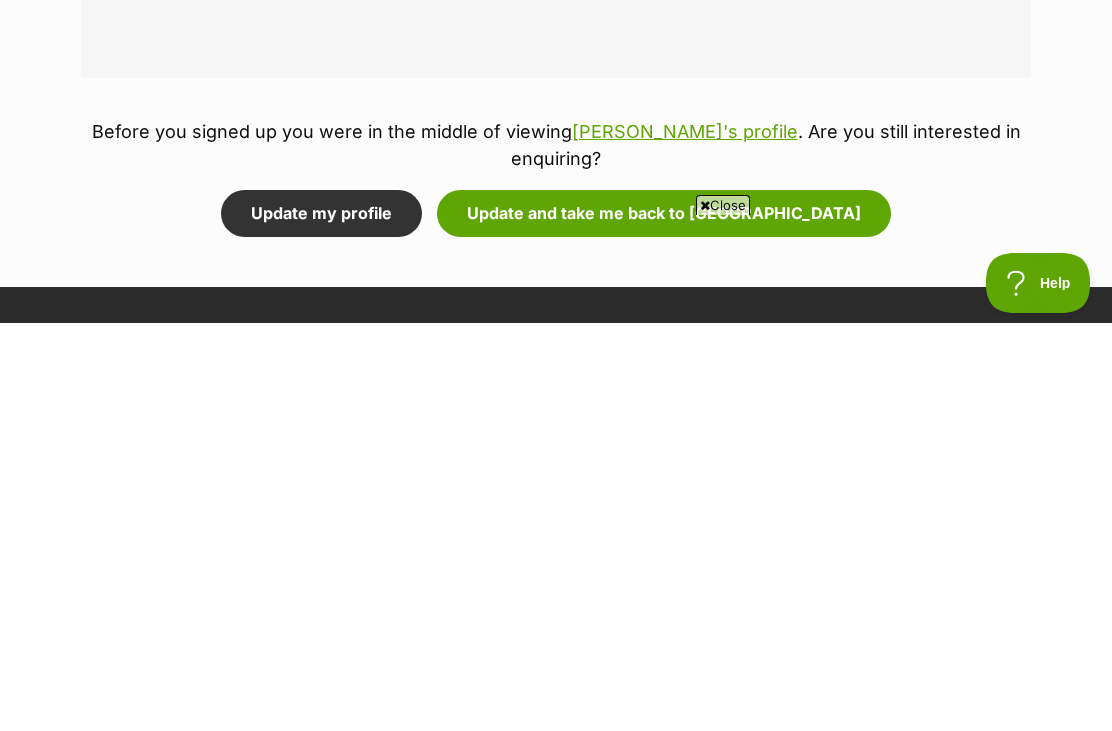click on "Close" at bounding box center [723, 613] 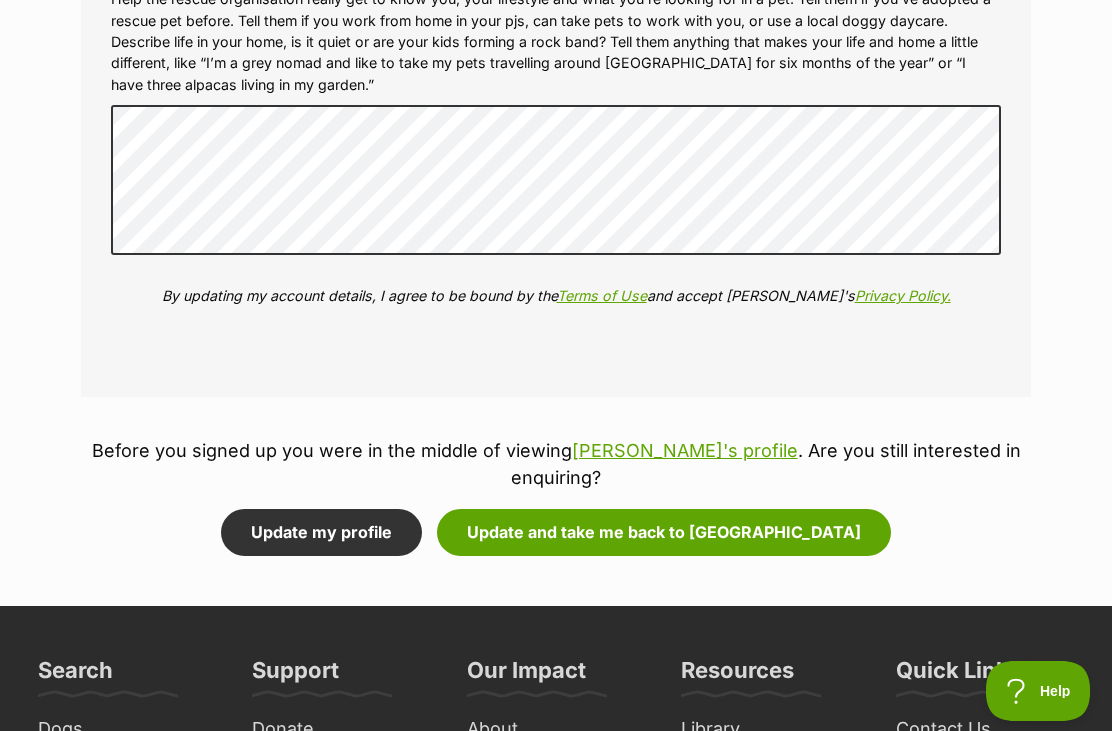 scroll, scrollTop: 2651, scrollLeft: 0, axis: vertical 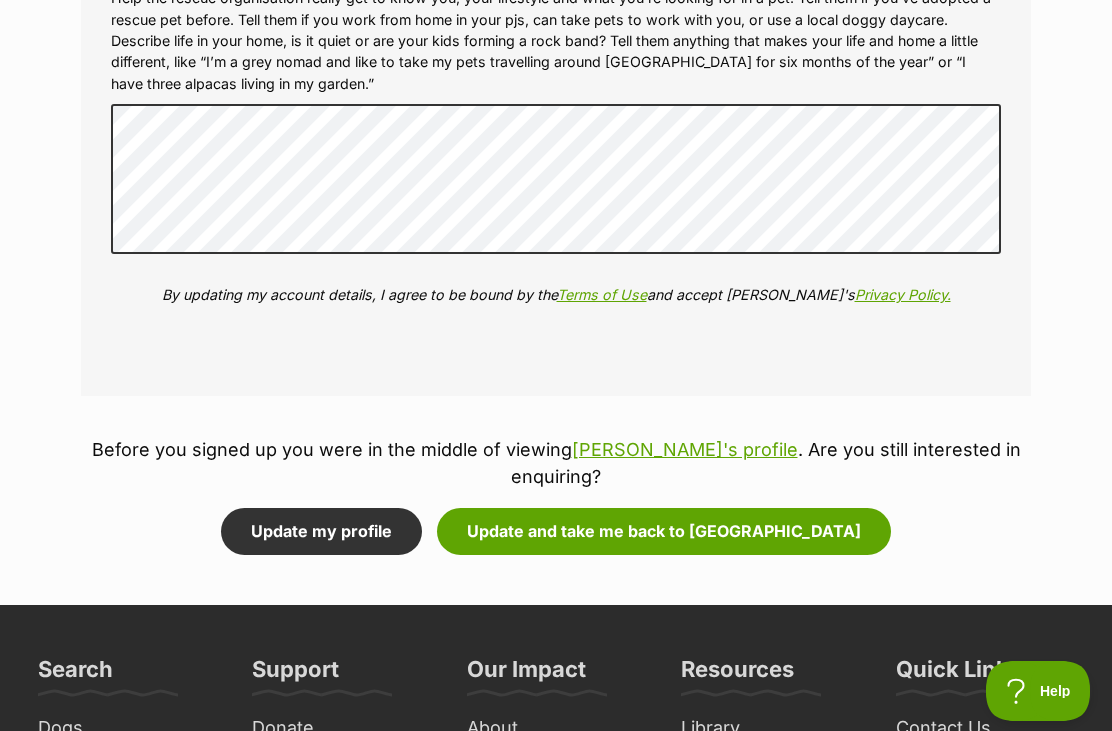 click on "Update my profile" at bounding box center (321, 531) 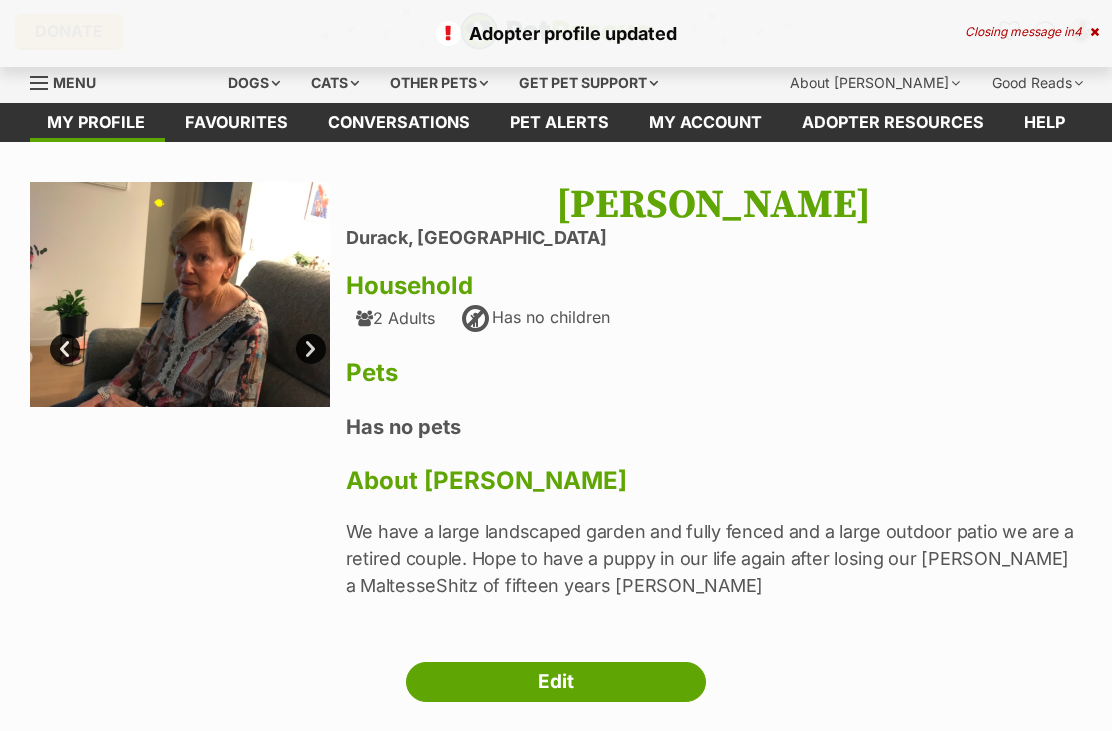 scroll, scrollTop: 0, scrollLeft: 0, axis: both 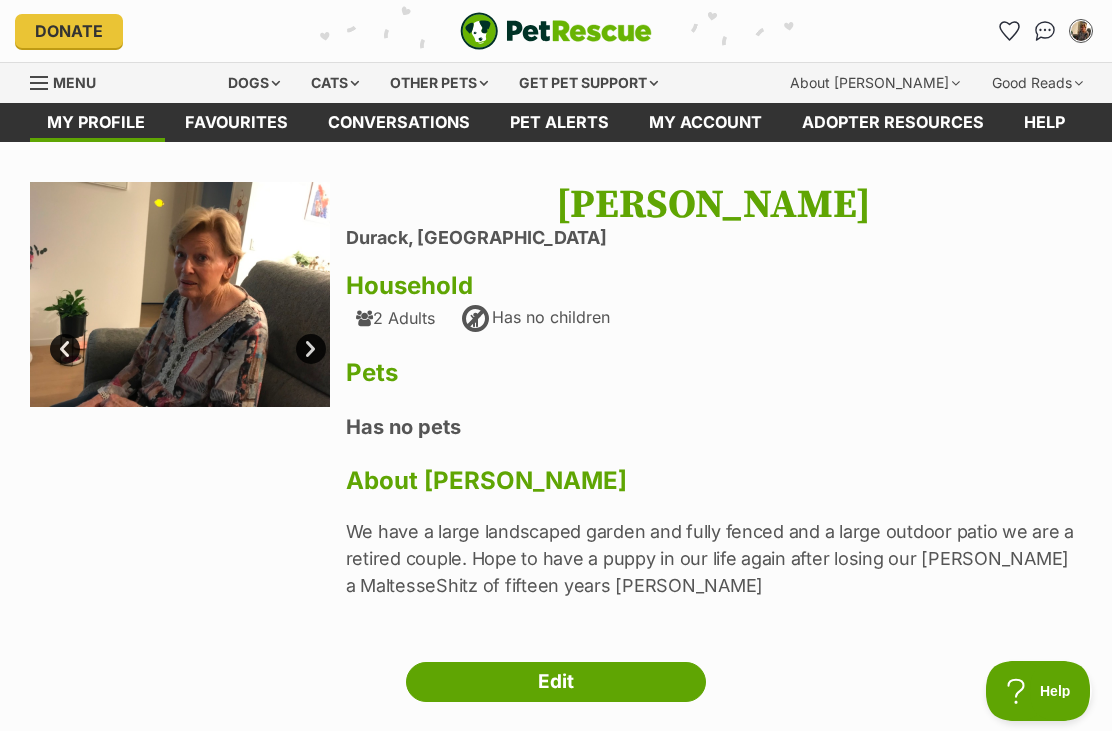 click on "Next" at bounding box center [311, 349] 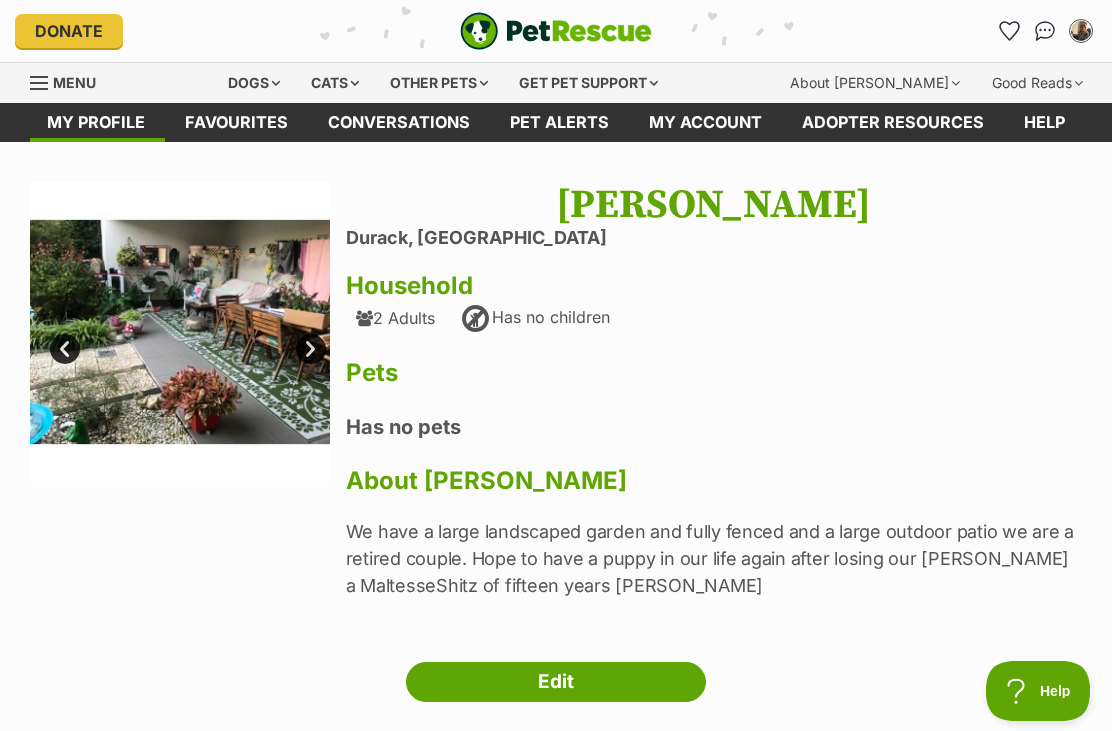 click on "Next" at bounding box center (311, 349) 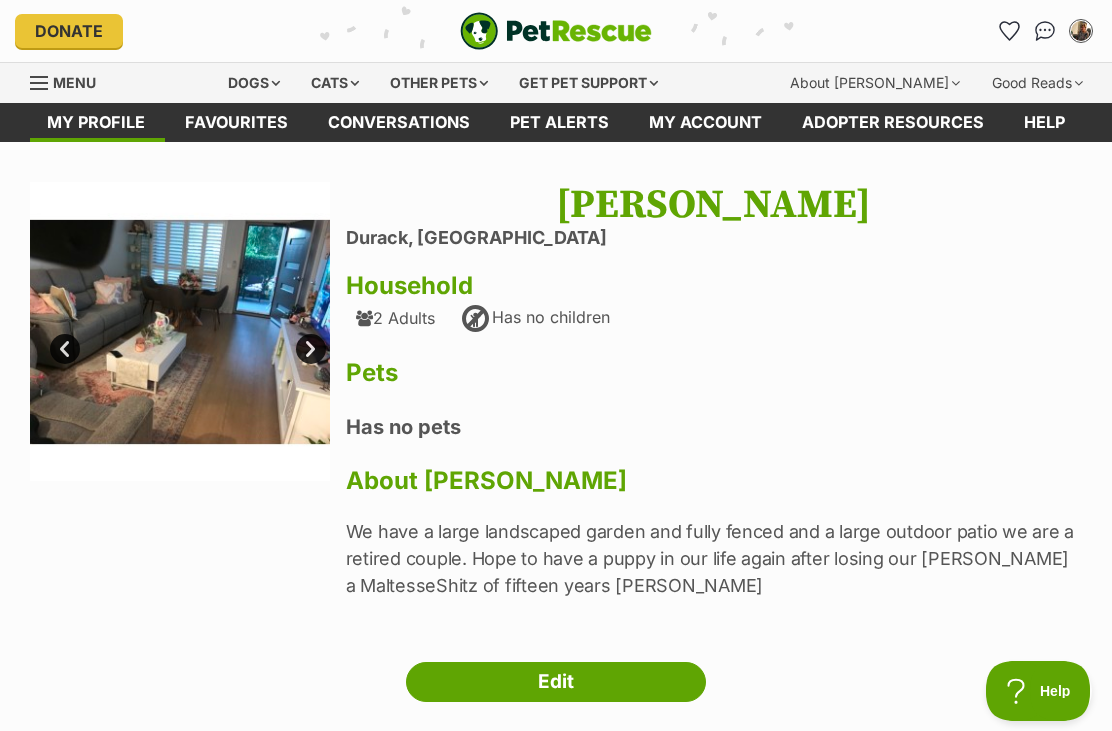 click on "Next" at bounding box center [311, 349] 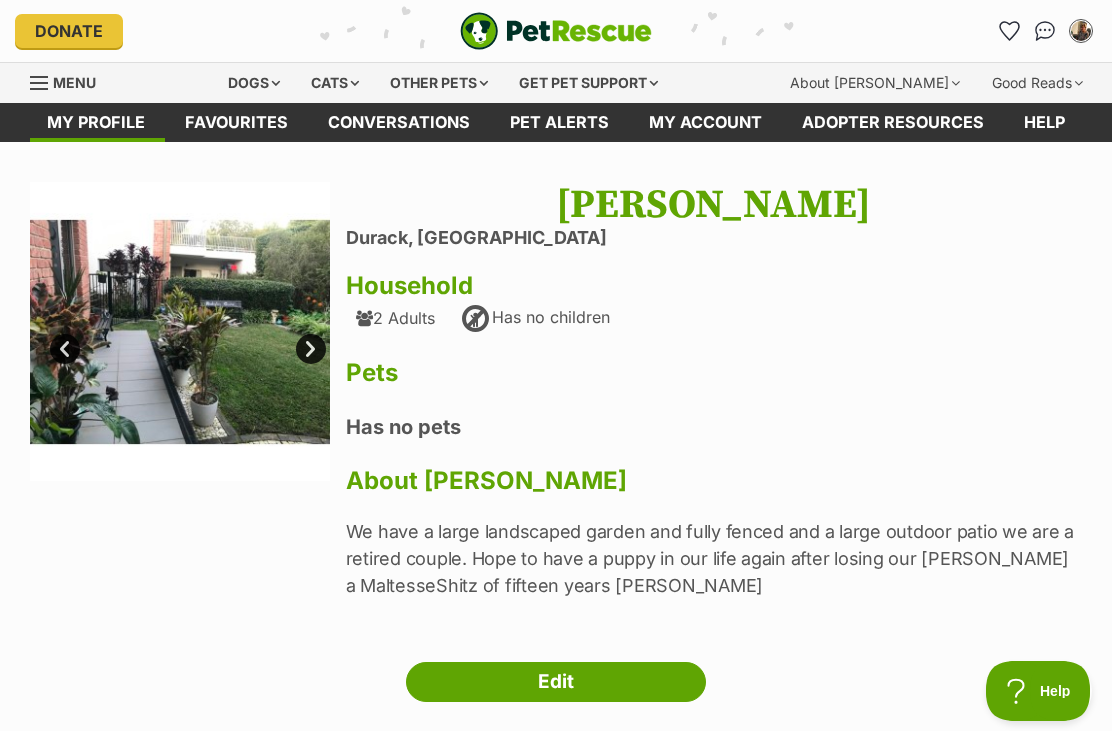 click on "Next" at bounding box center [311, 349] 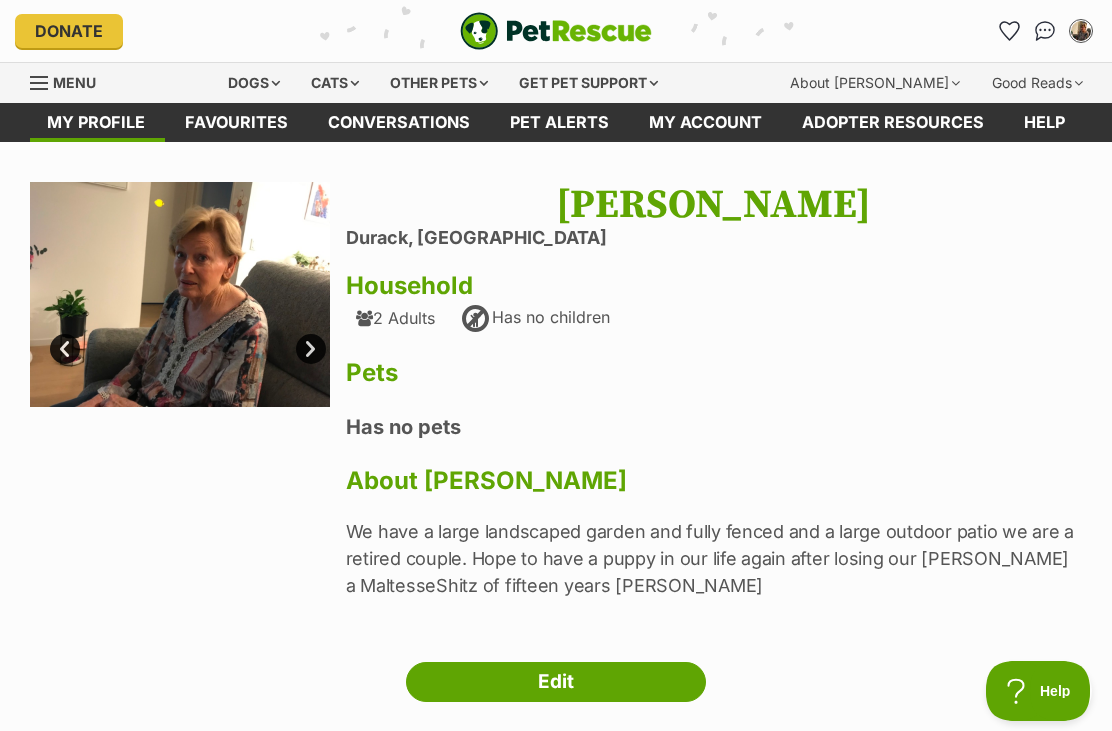 scroll, scrollTop: 12, scrollLeft: 0, axis: vertical 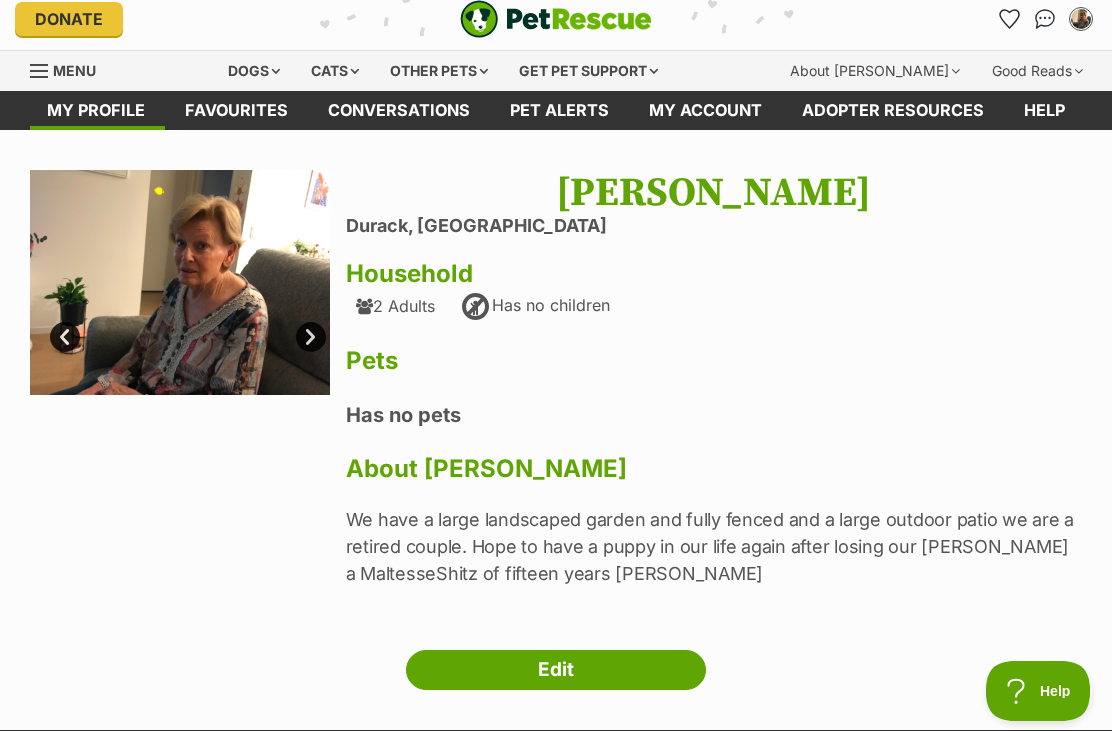 click on "Edit" at bounding box center (556, 670) 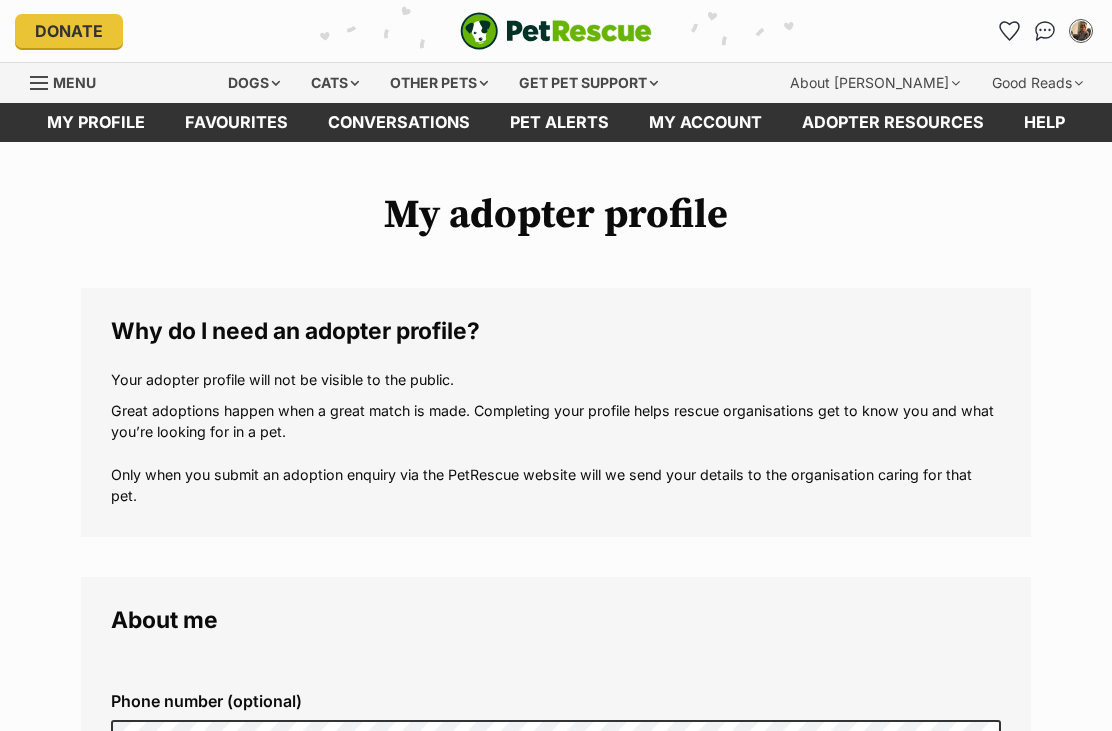 scroll, scrollTop: 0, scrollLeft: 0, axis: both 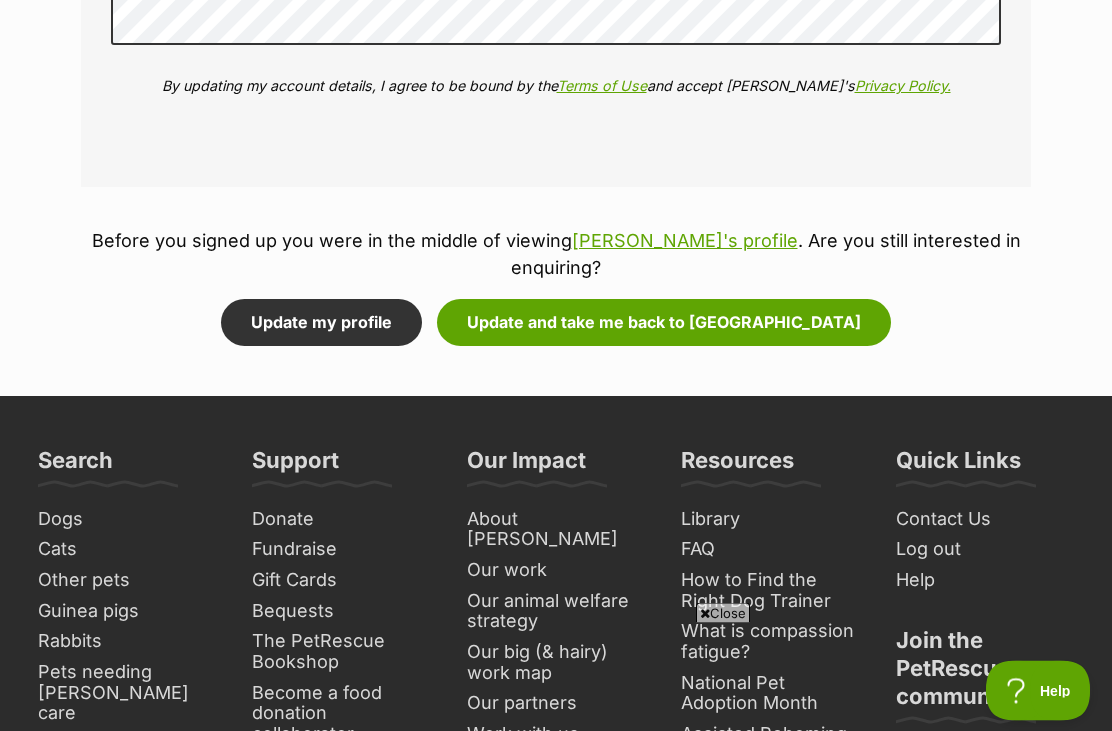 click on "Update and take me back to Fifi" at bounding box center (664, 323) 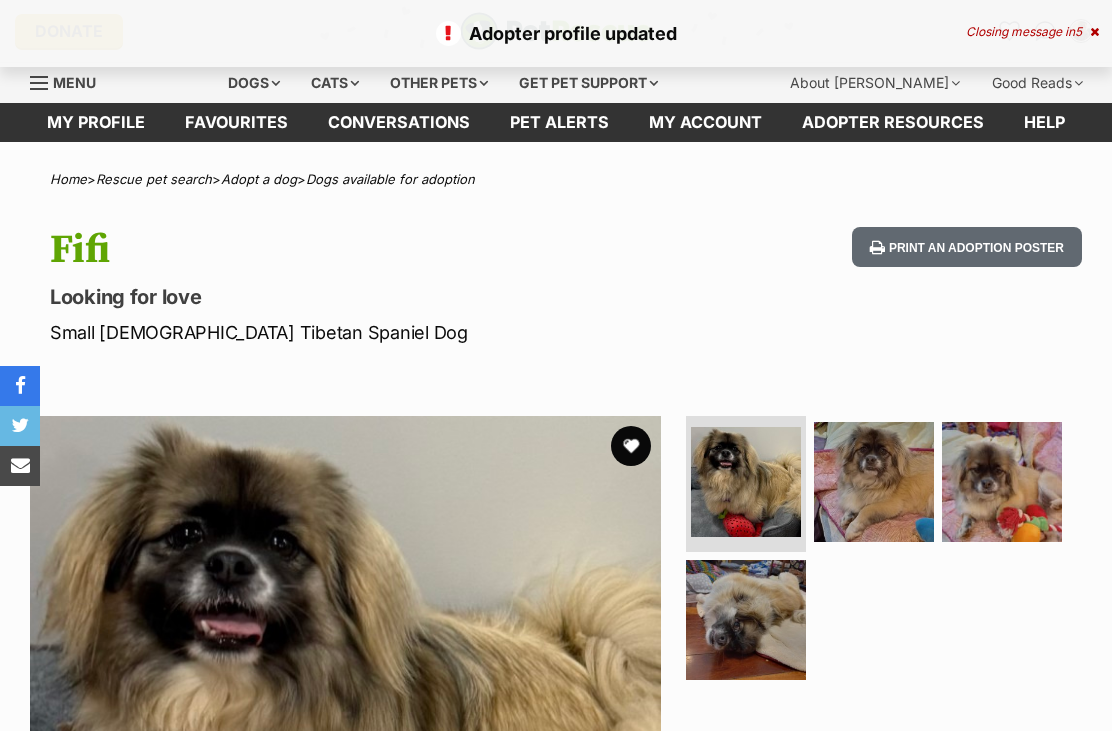 scroll, scrollTop: 0, scrollLeft: 0, axis: both 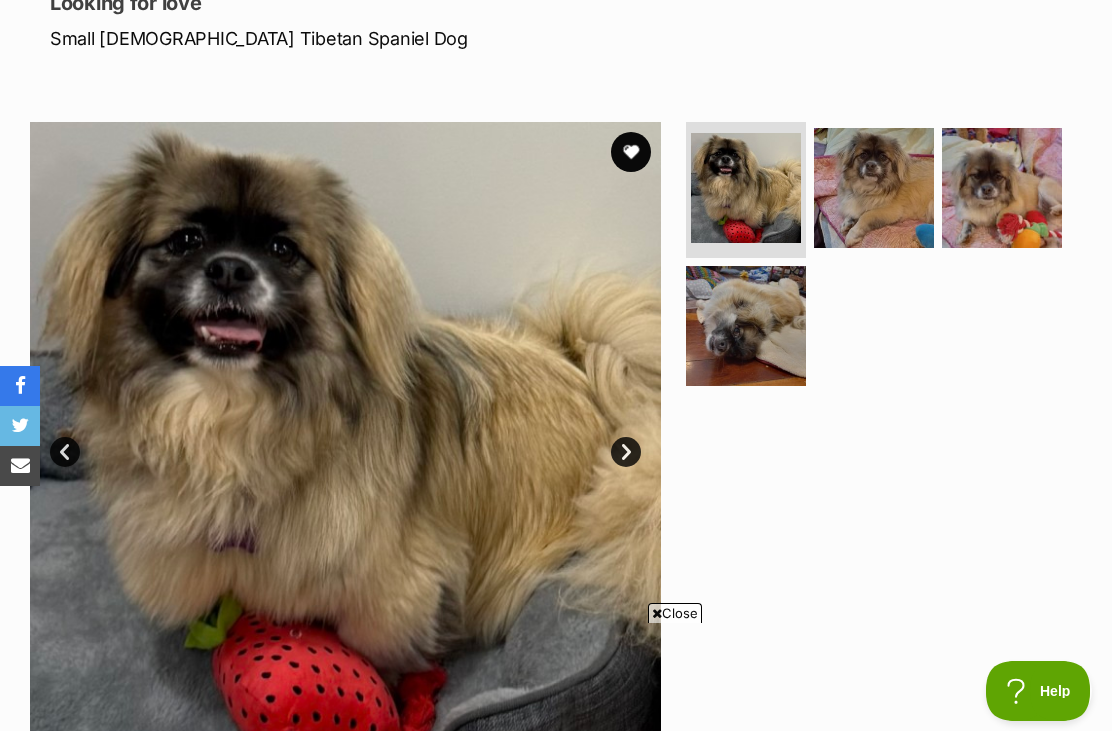 click at bounding box center [1002, 188] 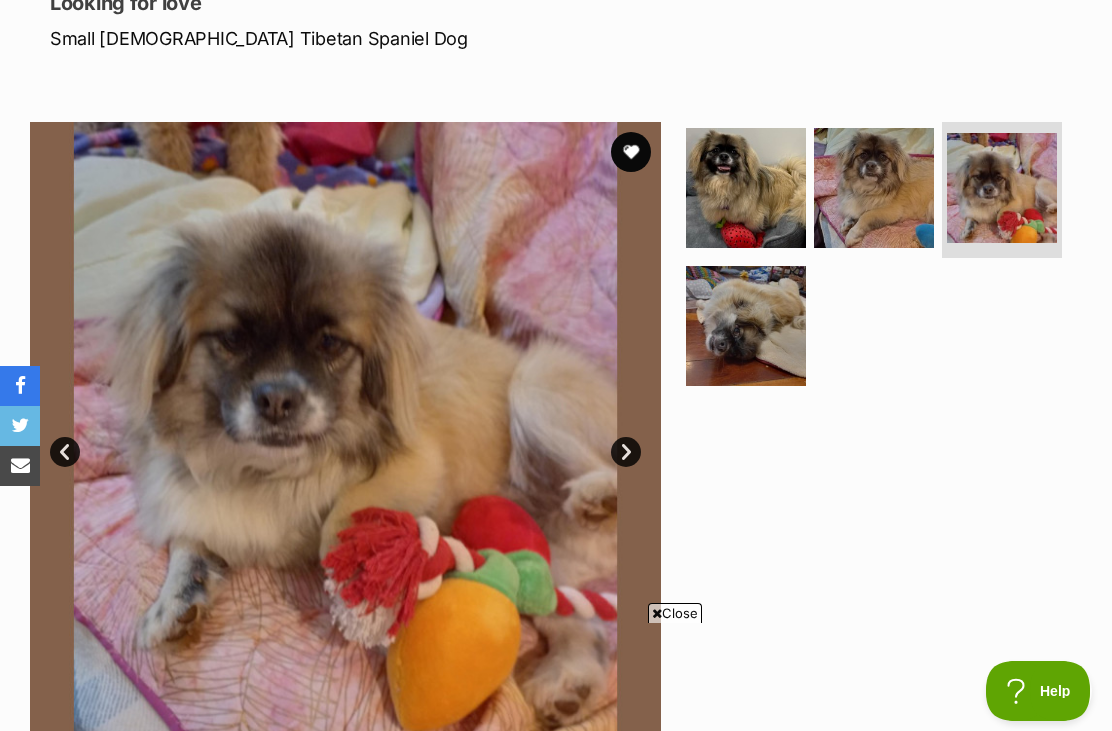 click at bounding box center (874, 188) 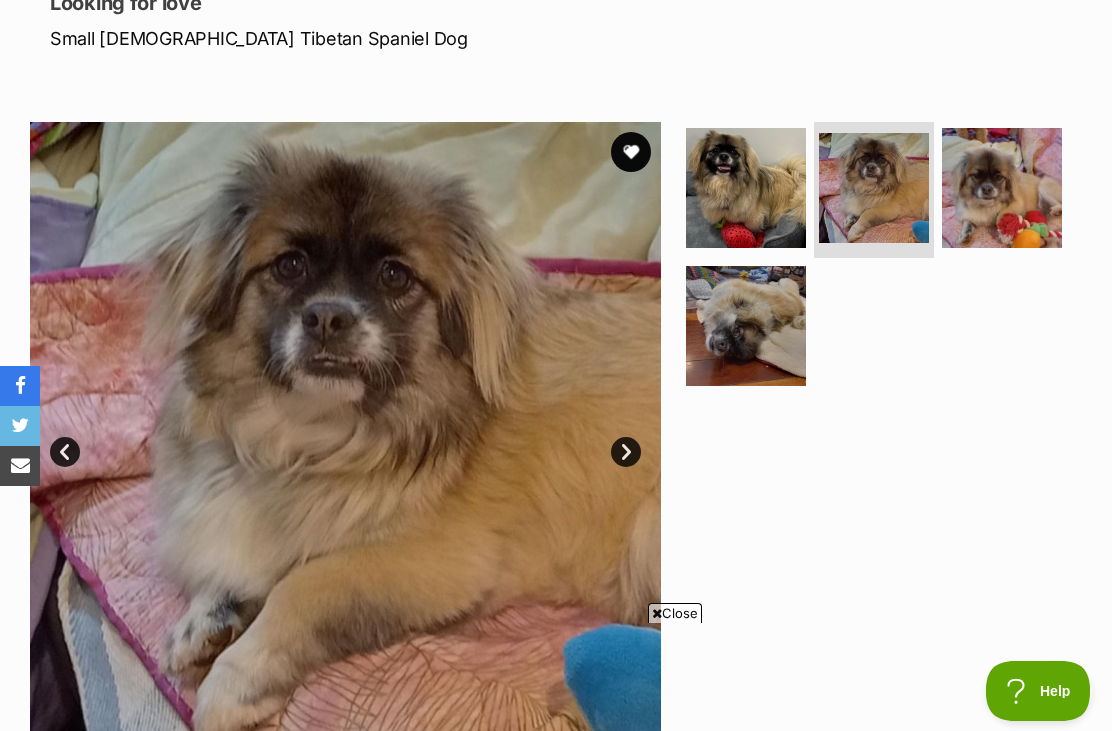 click at bounding box center (746, 188) 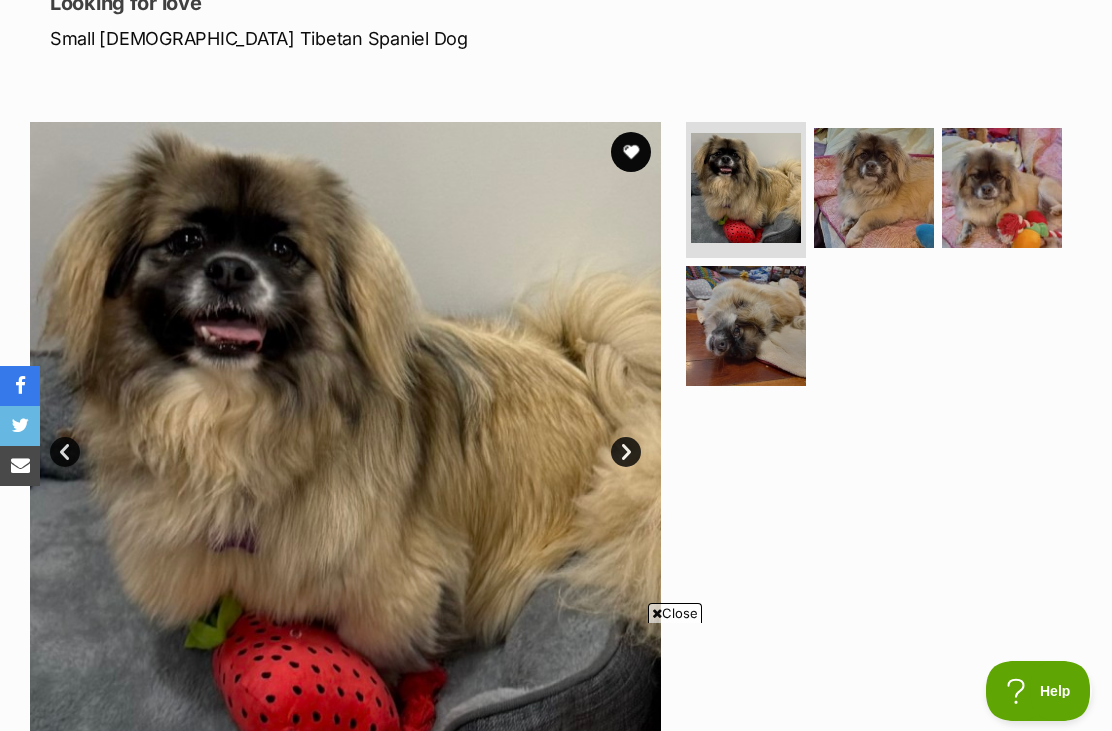 click at bounding box center (746, 326) 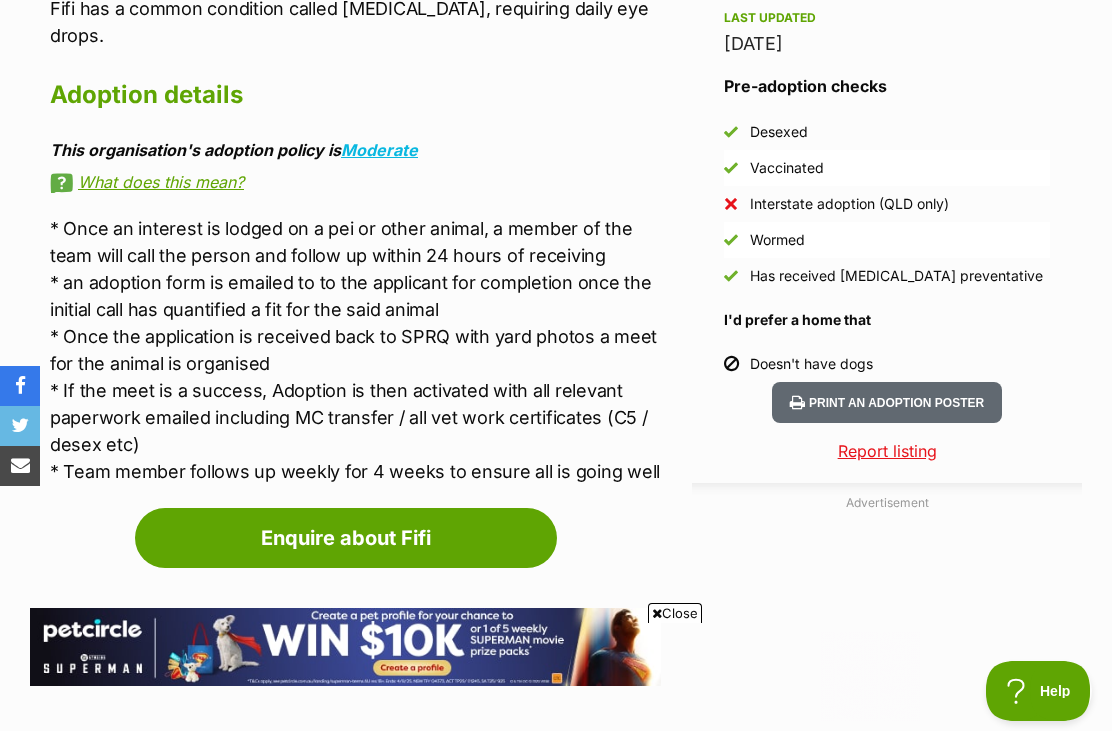 scroll, scrollTop: 0, scrollLeft: 0, axis: both 